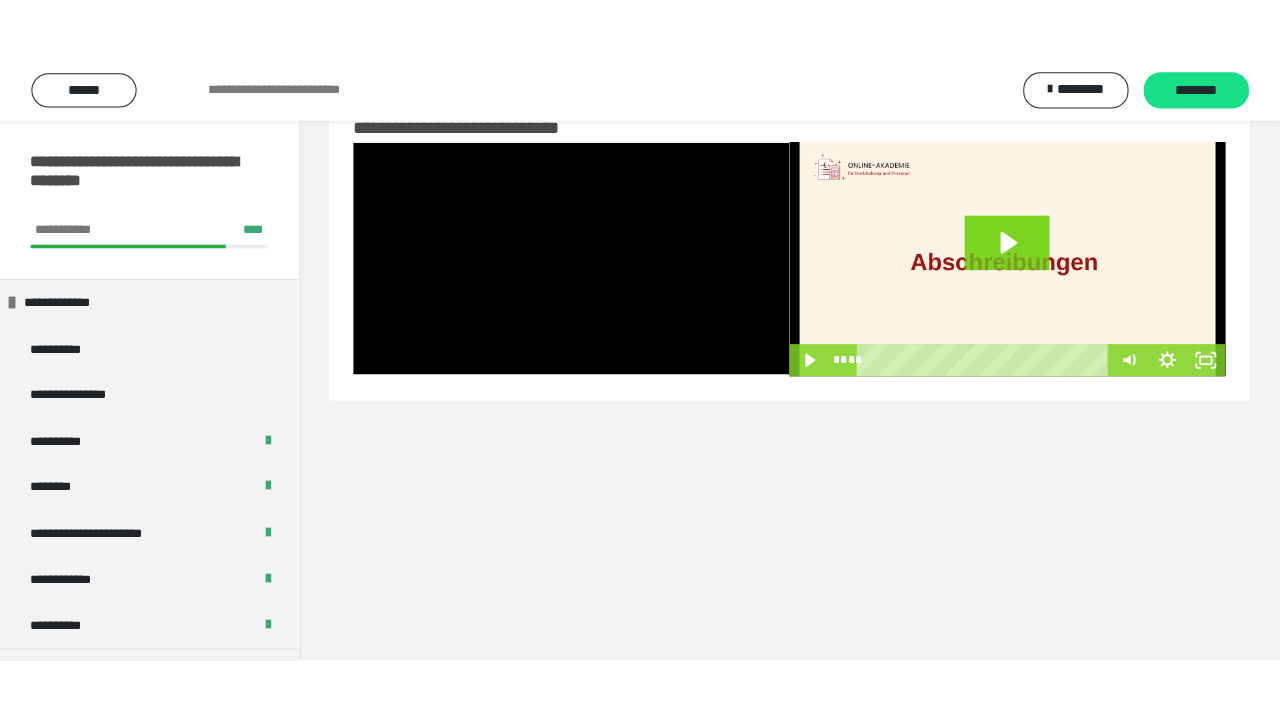 scroll, scrollTop: 0, scrollLeft: 0, axis: both 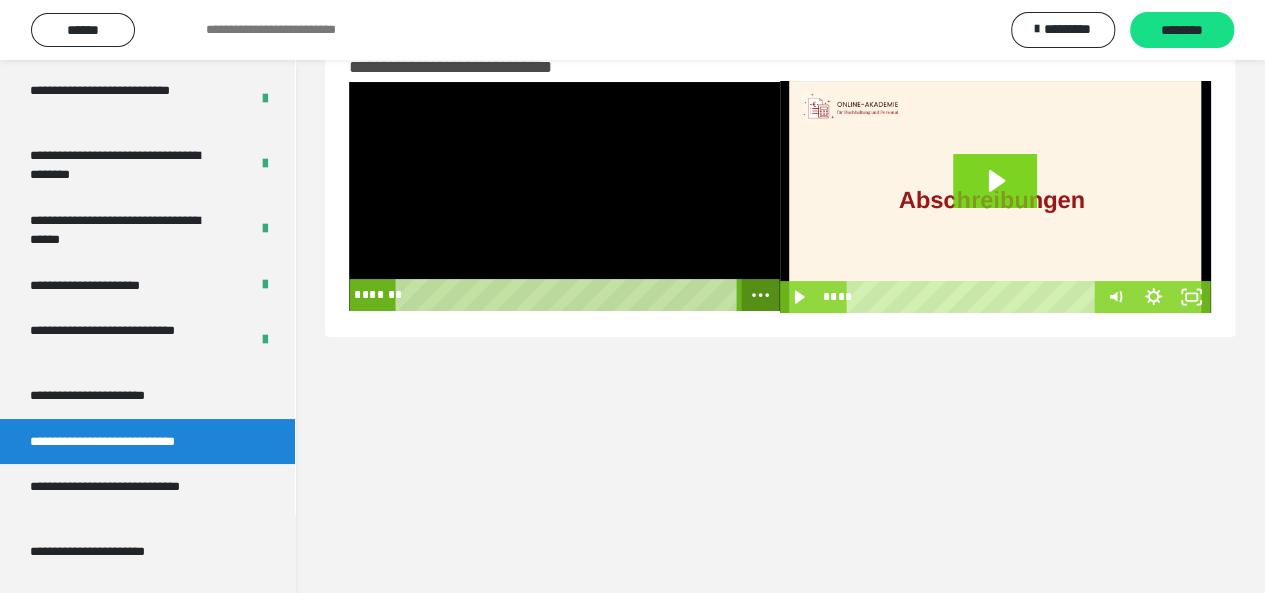 click 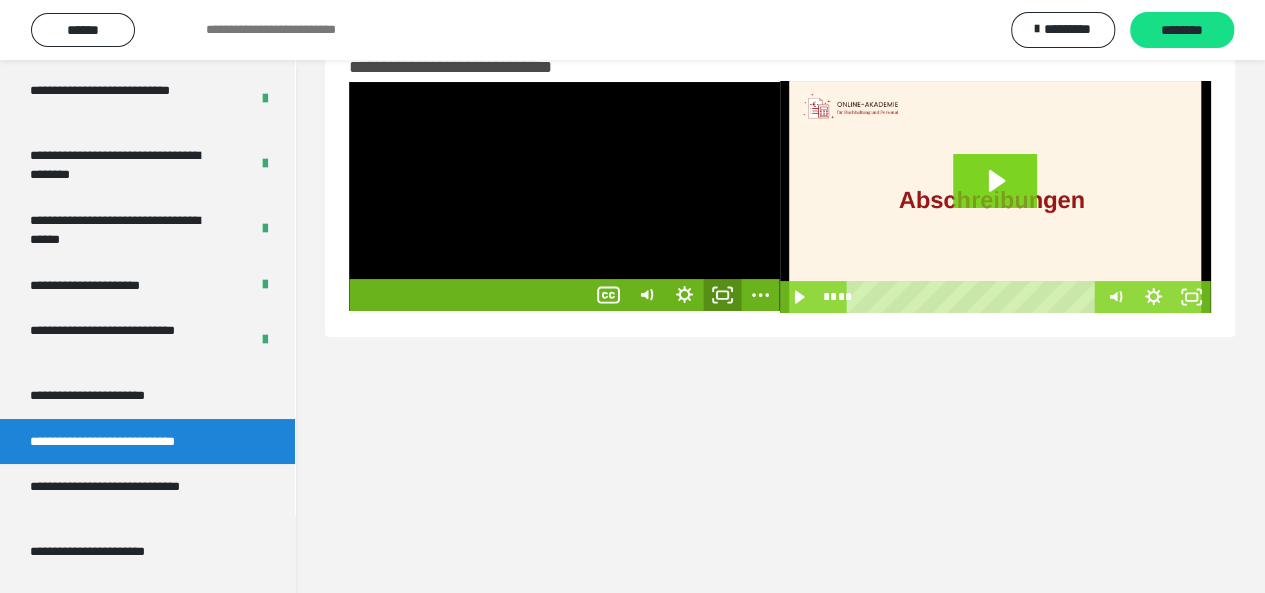 click 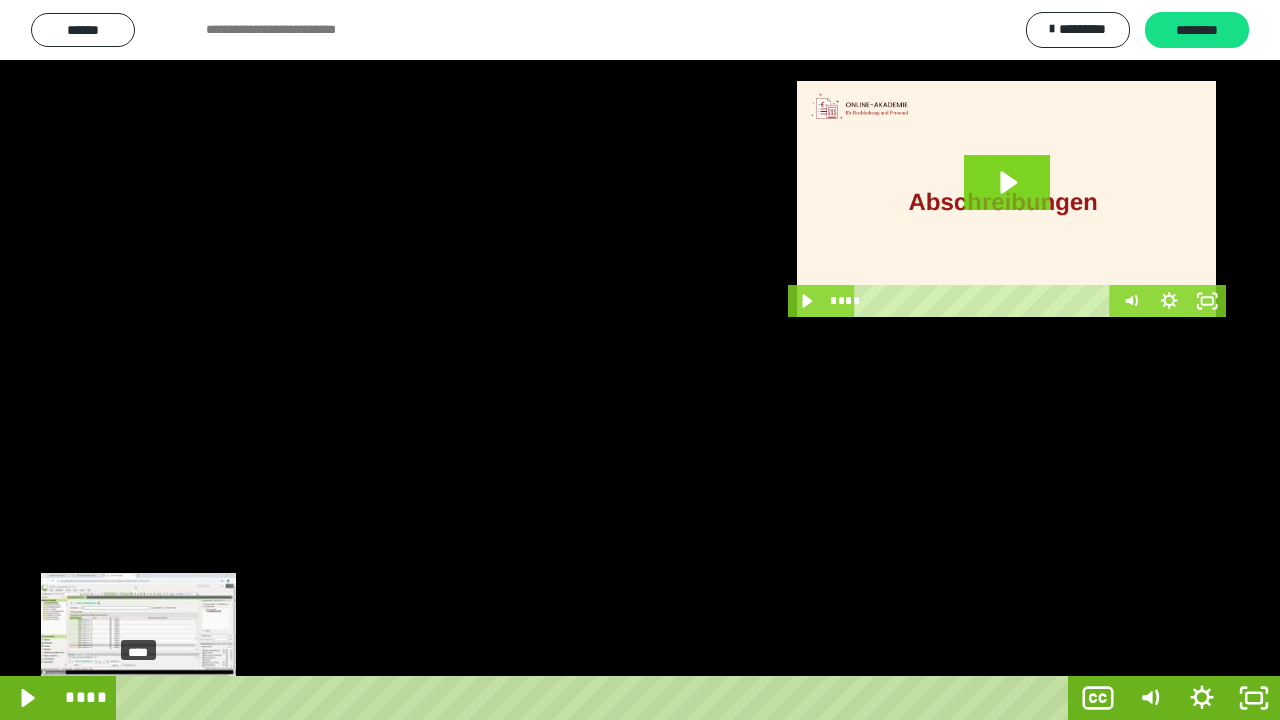 click on "****" at bounding box center (596, 698) 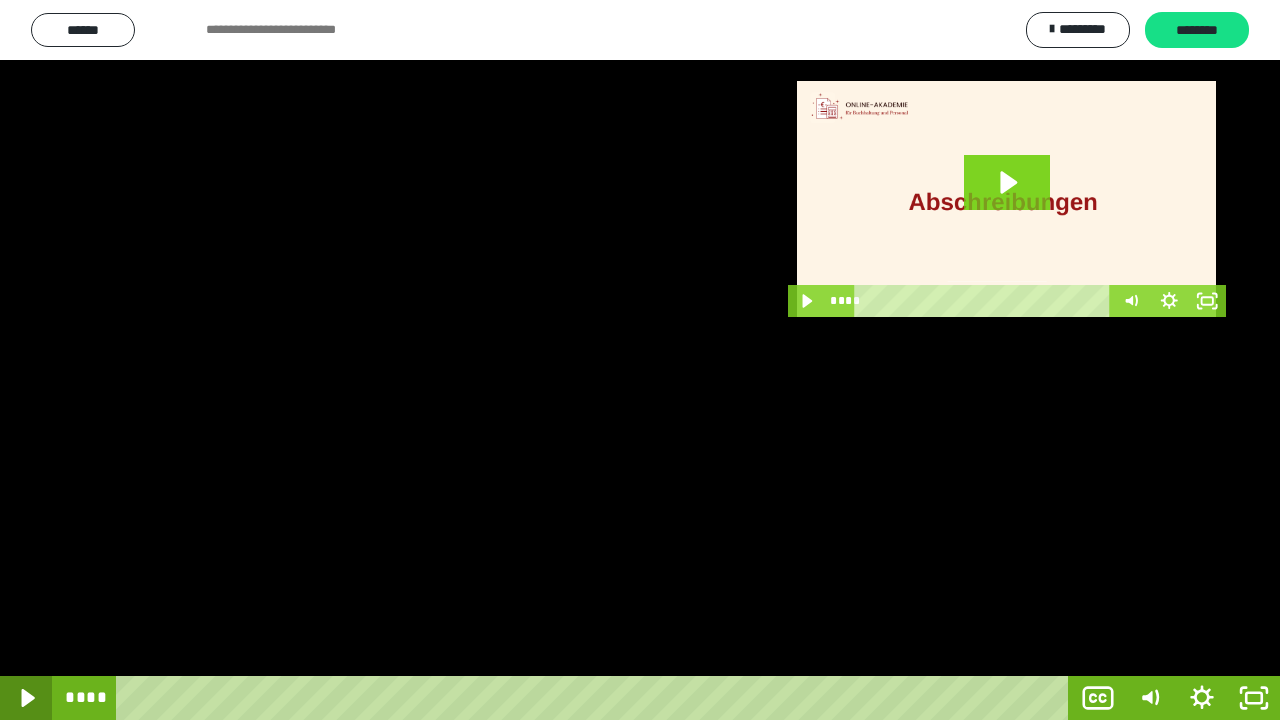 click 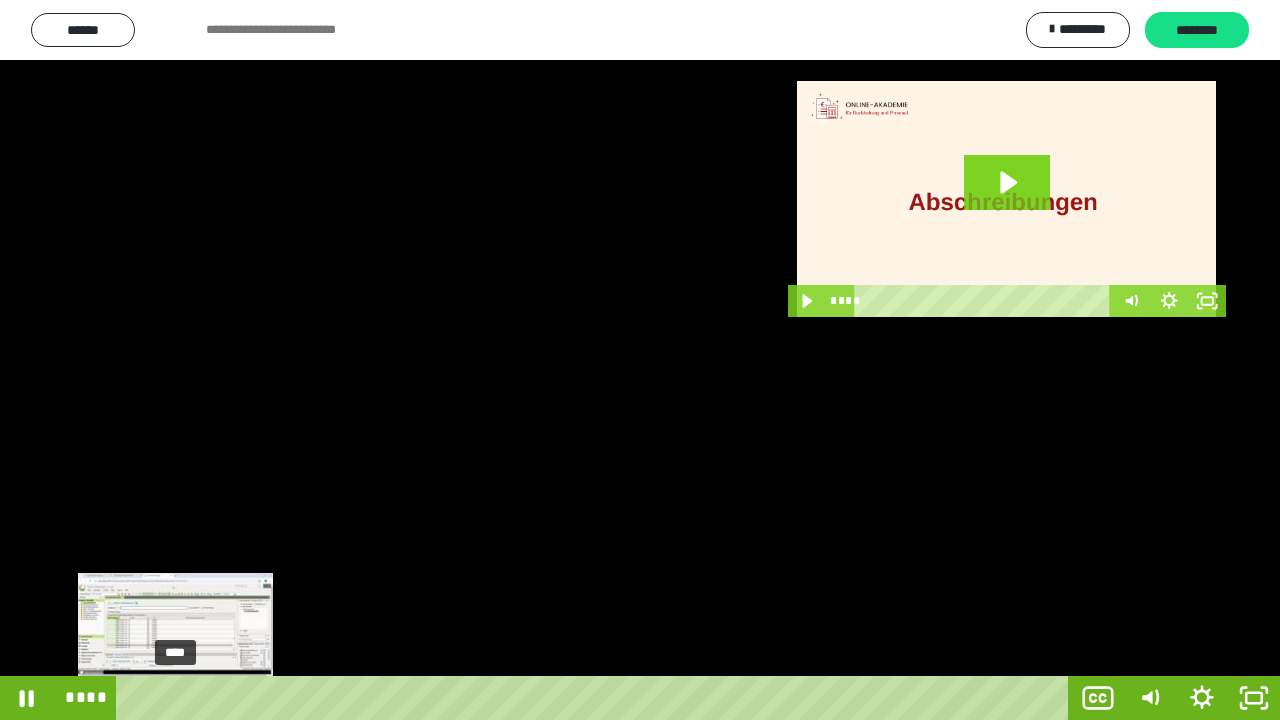 click on "****" at bounding box center (596, 698) 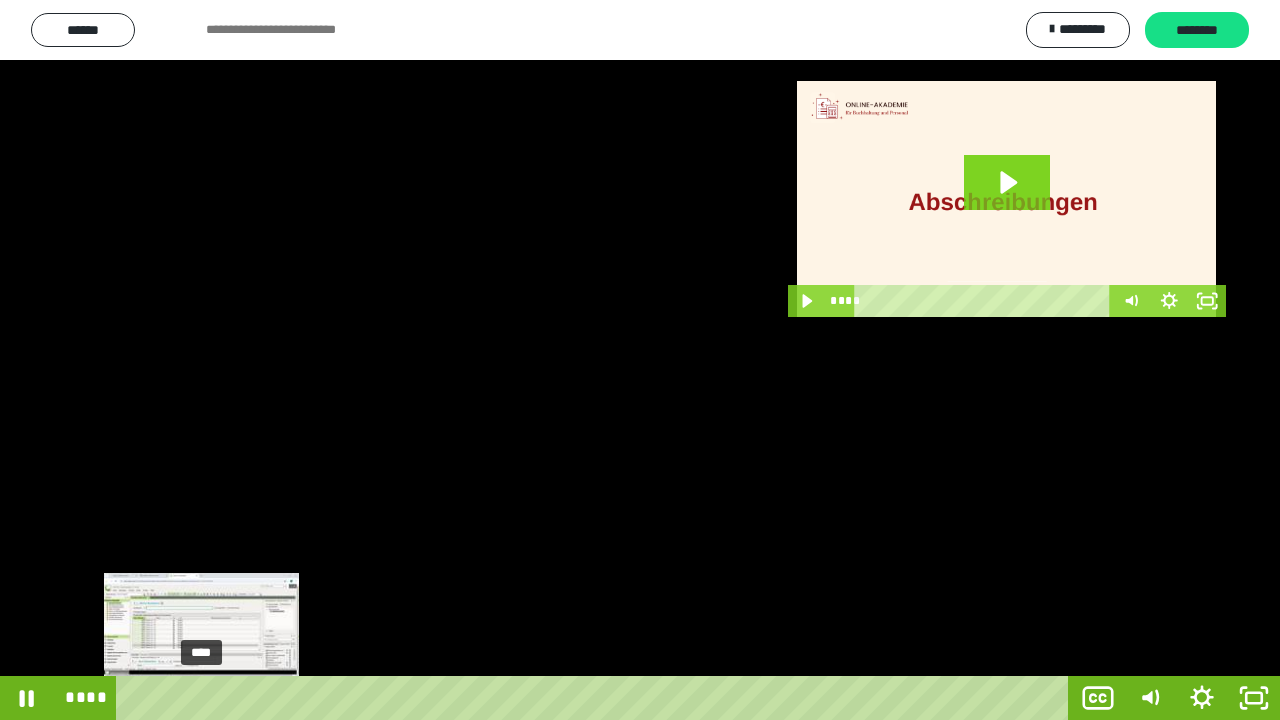 click on "****" at bounding box center [596, 698] 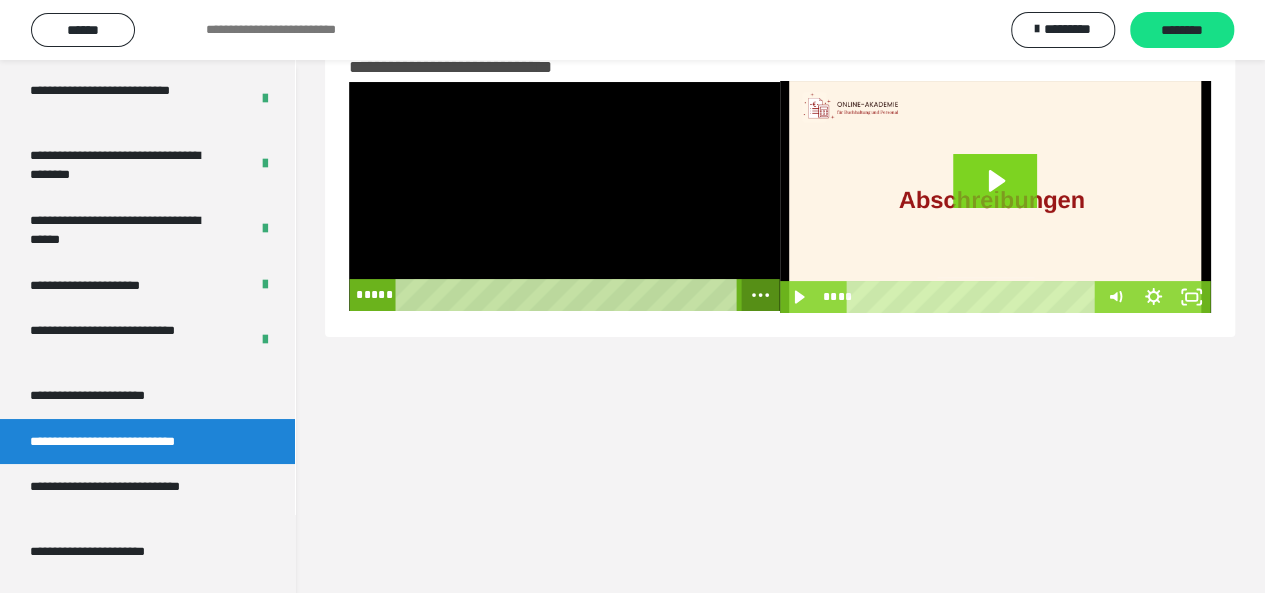click 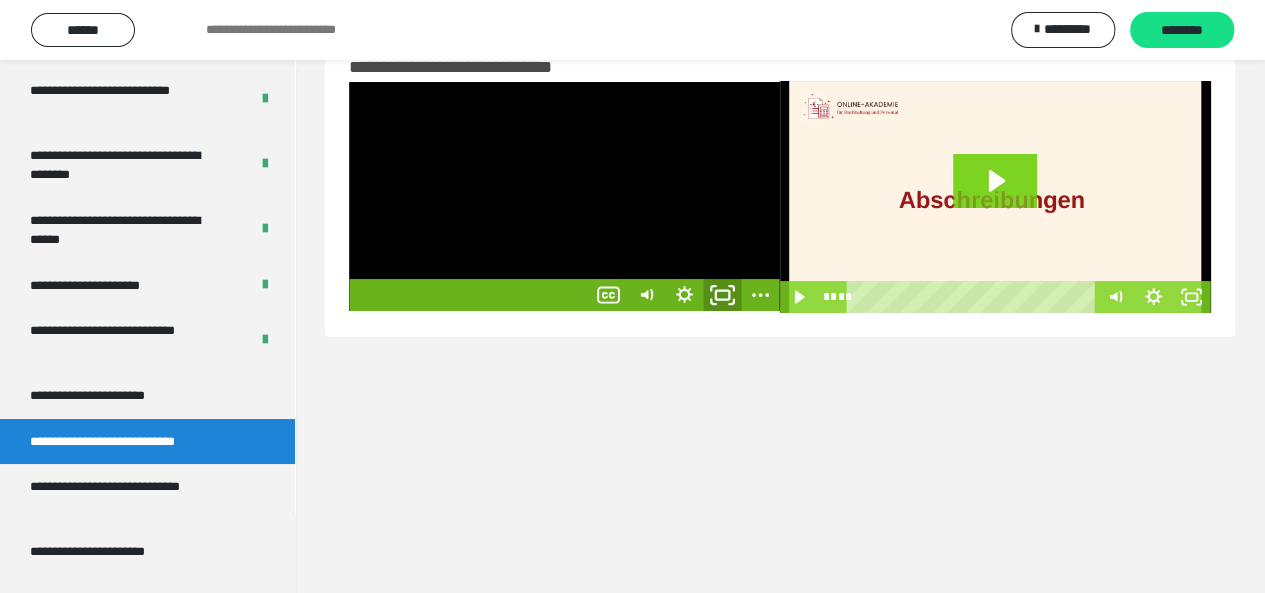 click 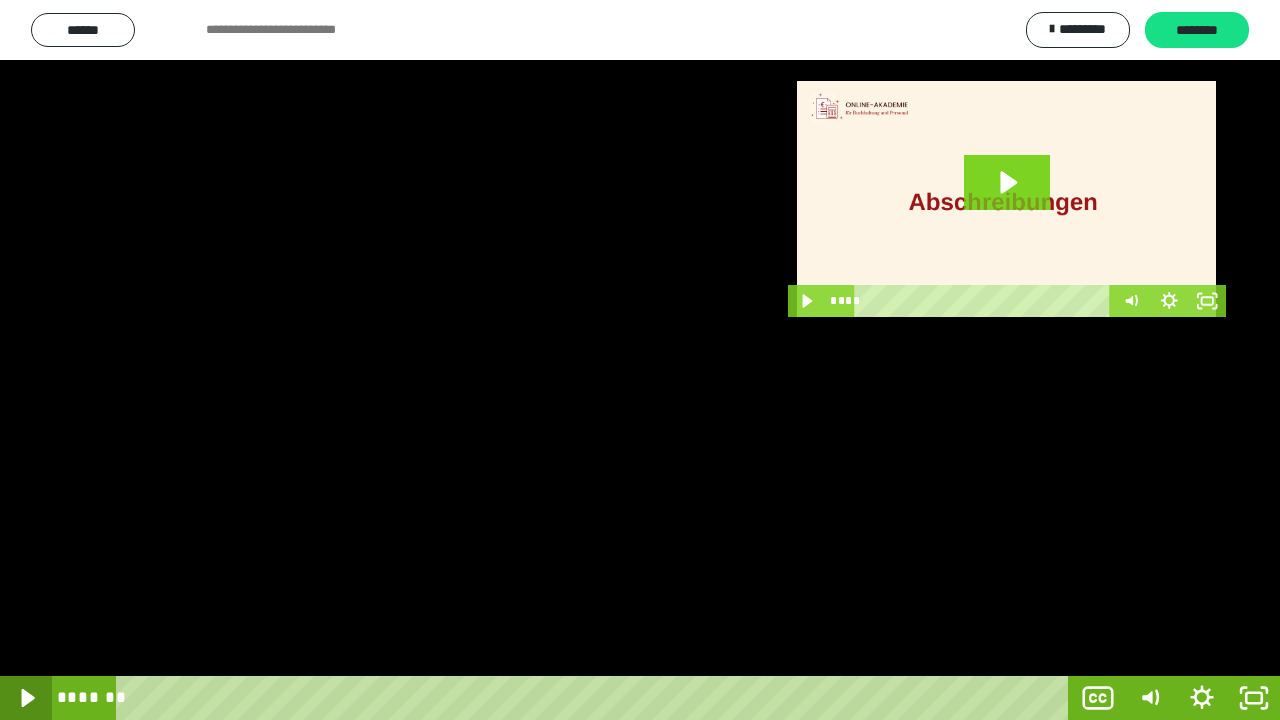 click 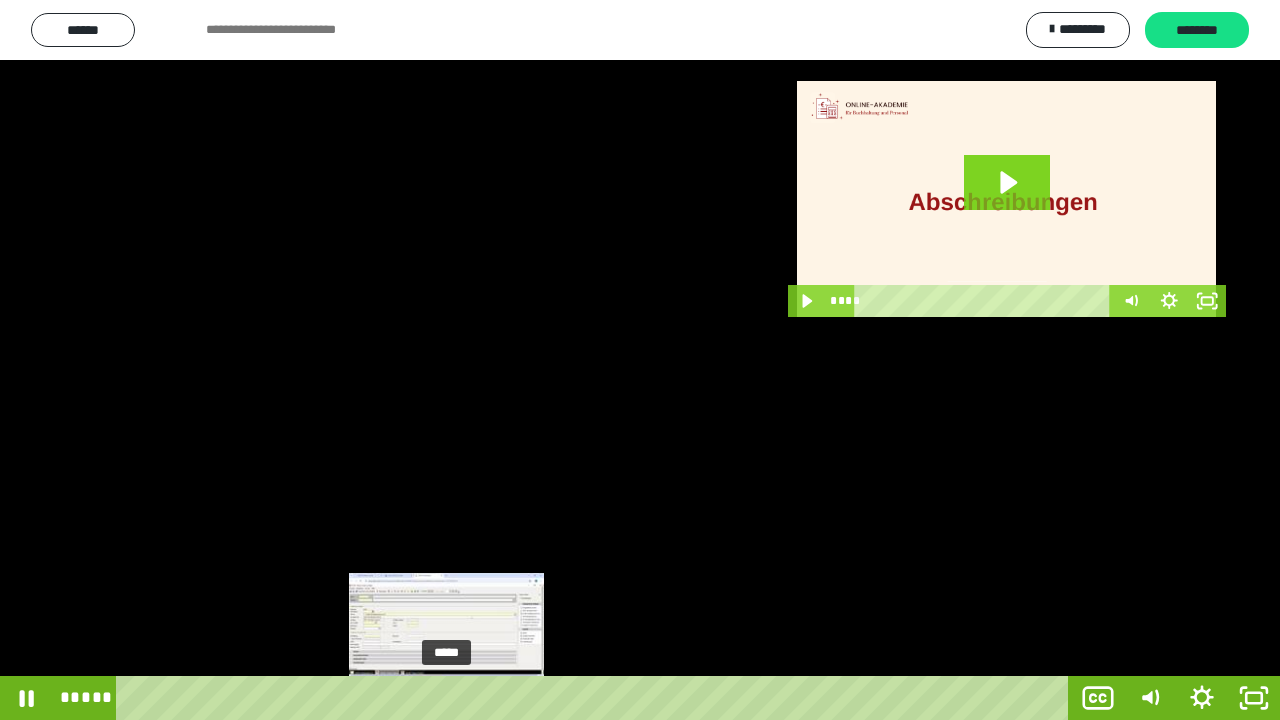 click on "*****" at bounding box center (596, 698) 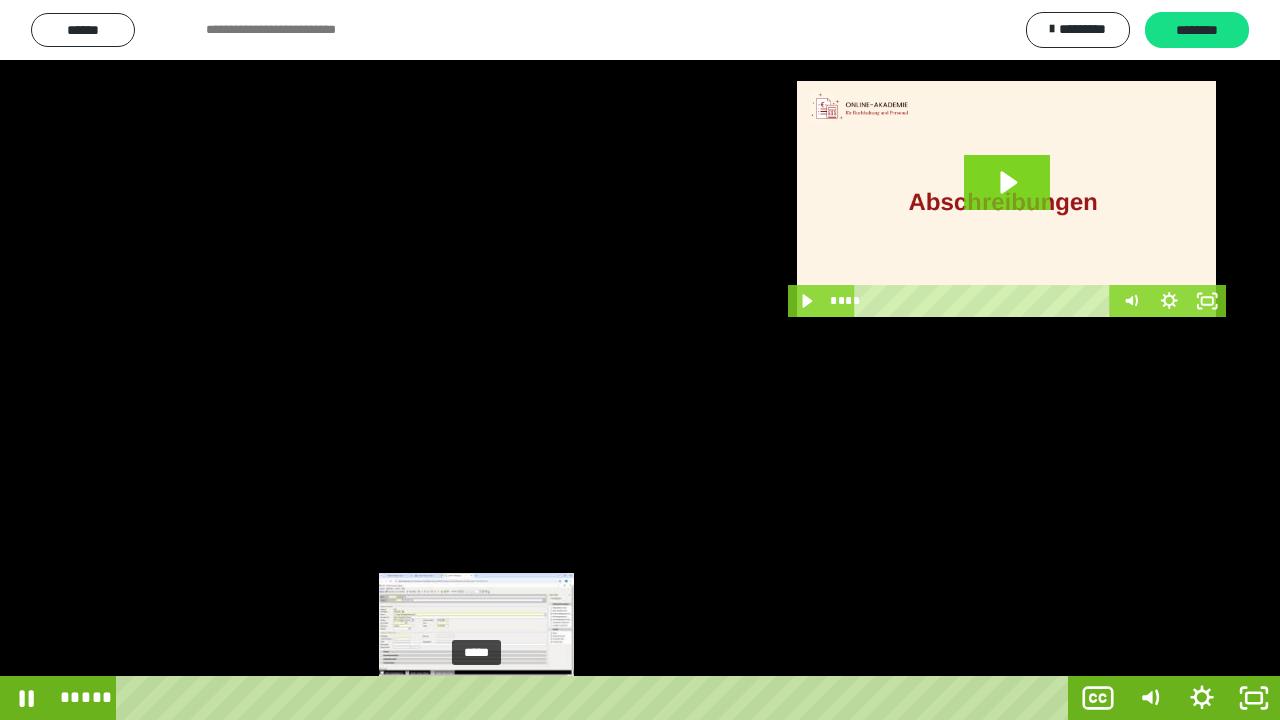click on "*****" at bounding box center (596, 698) 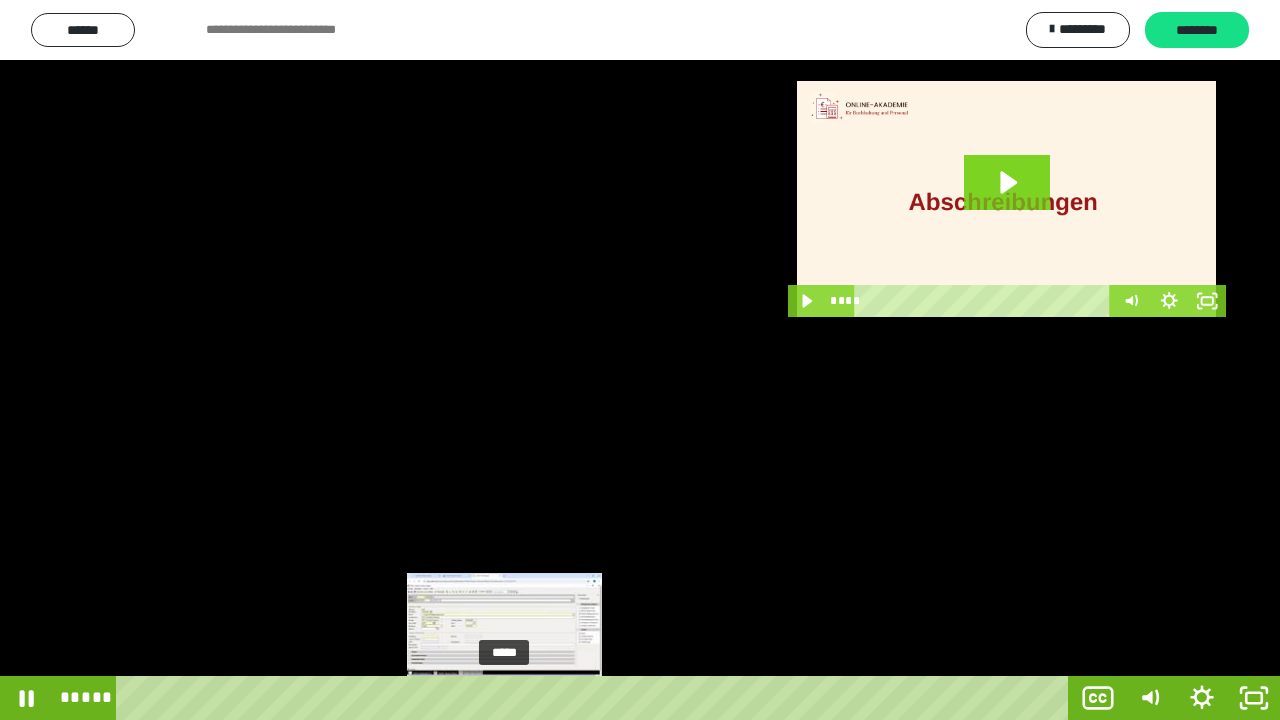 click on "*****" at bounding box center (596, 698) 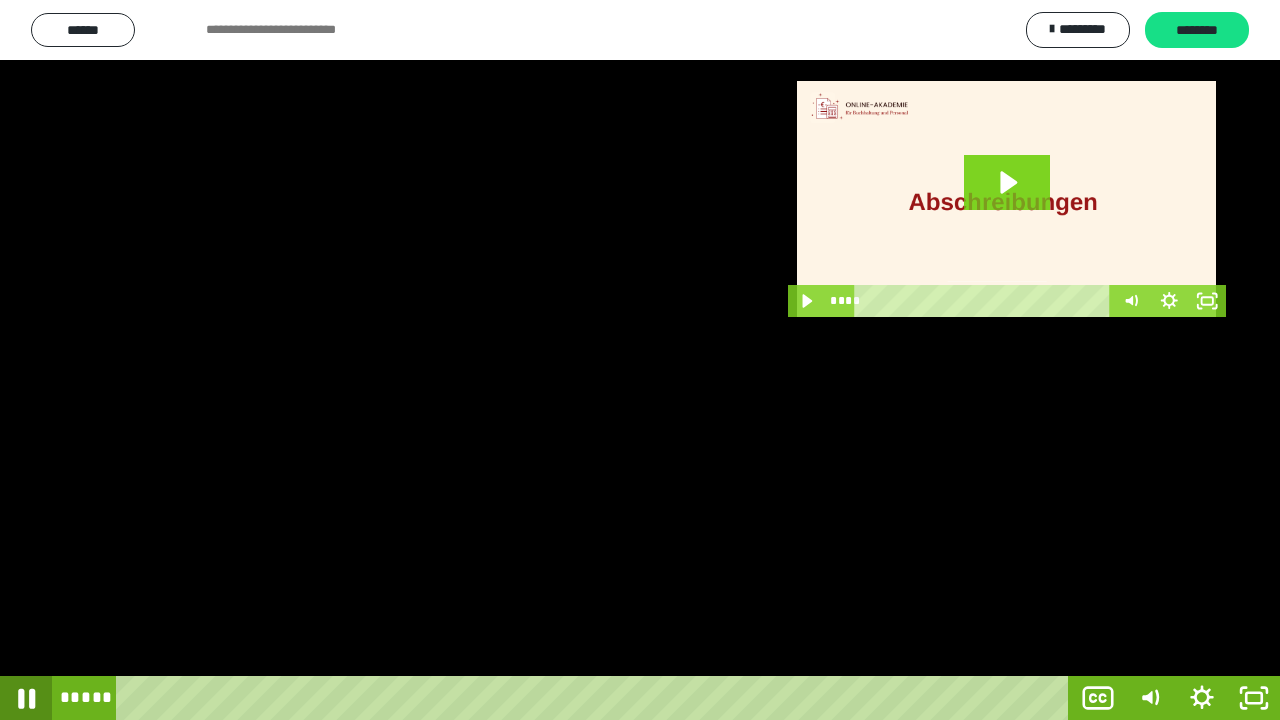 click 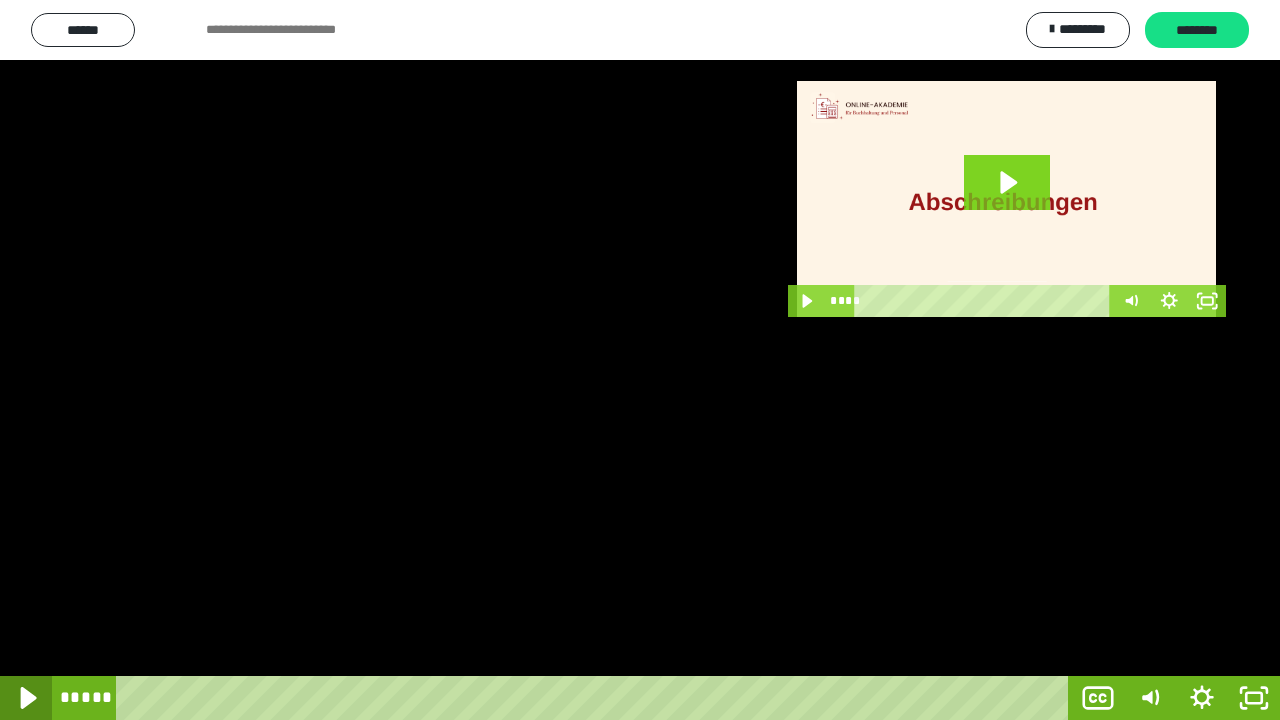 click 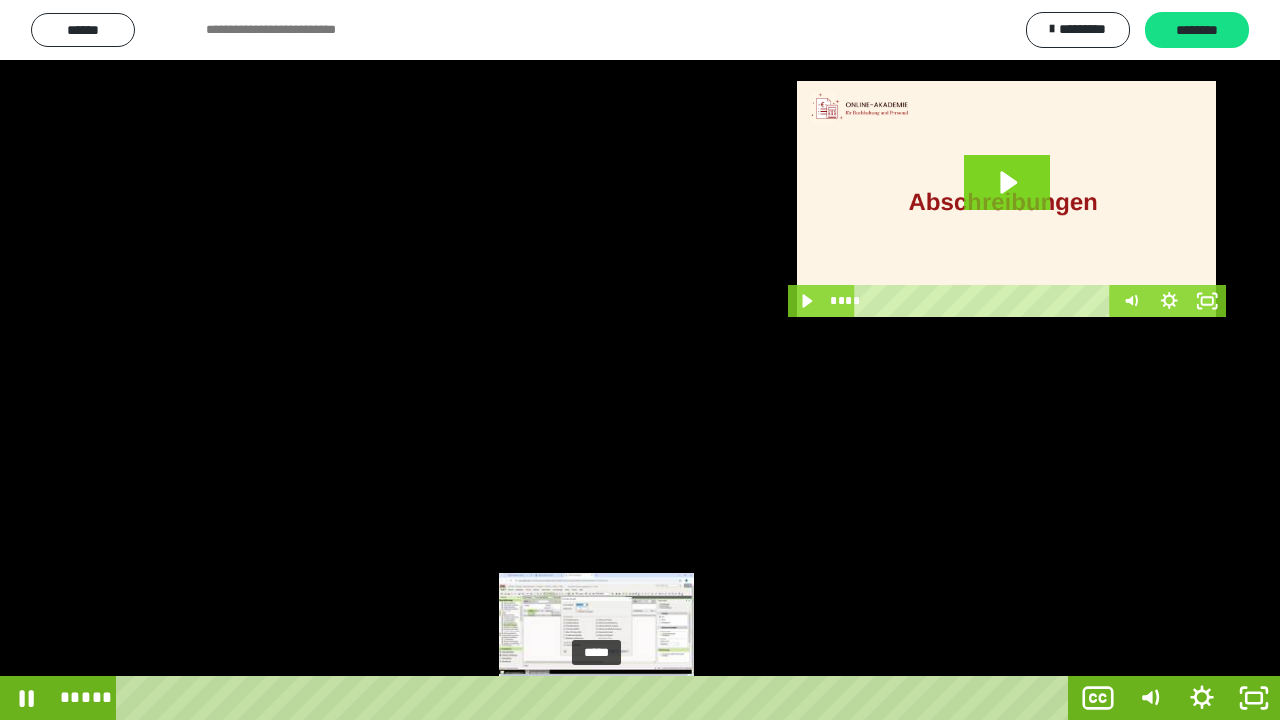 click on "*****" at bounding box center [596, 698] 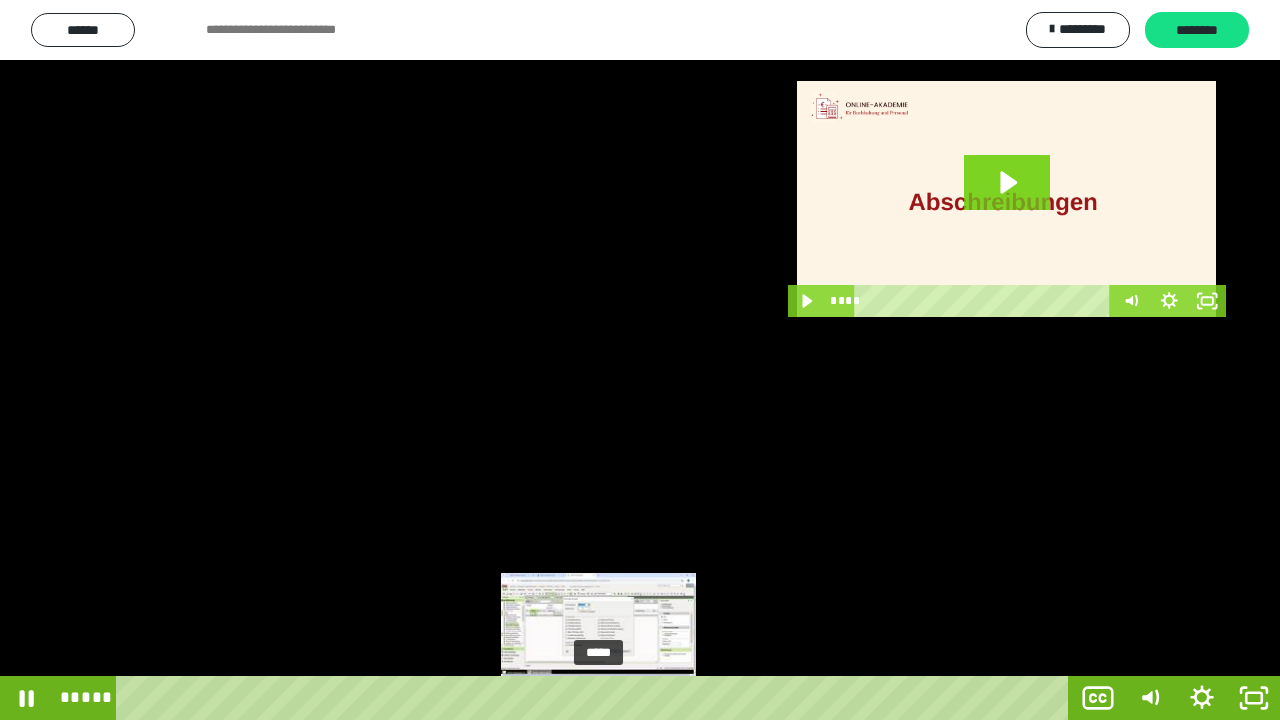 click at bounding box center [598, 698] 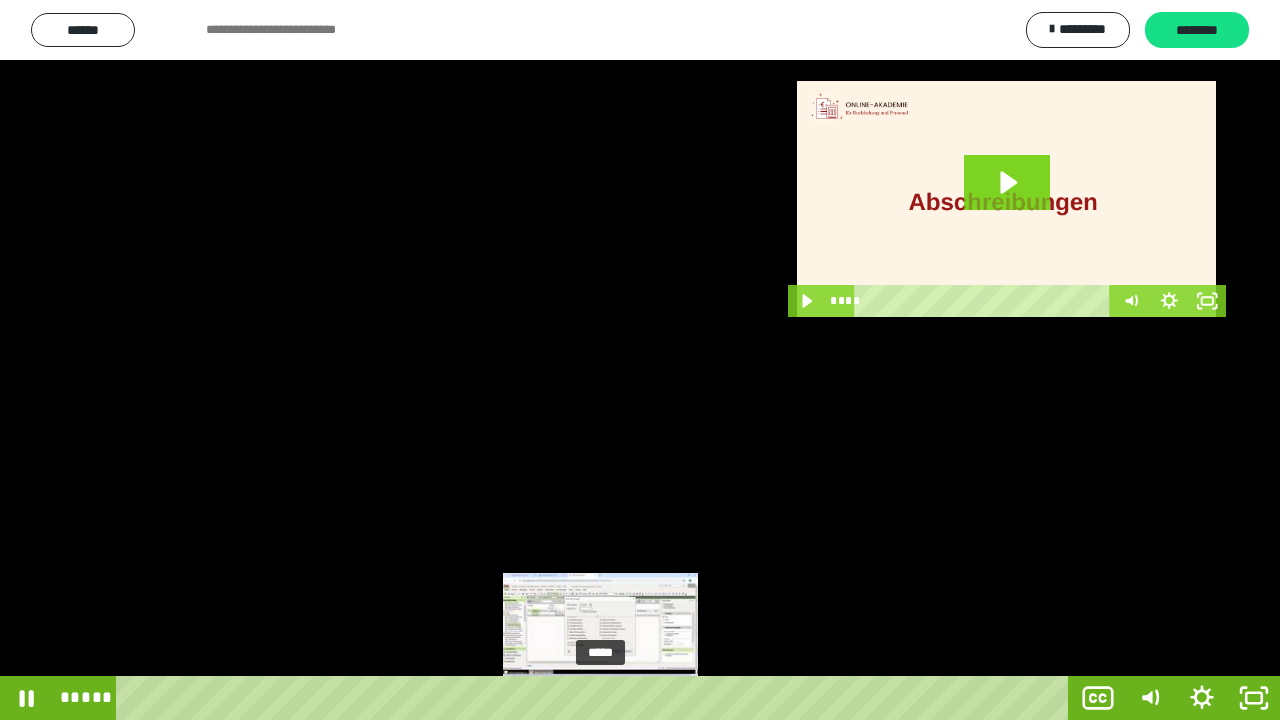 click at bounding box center [600, 698] 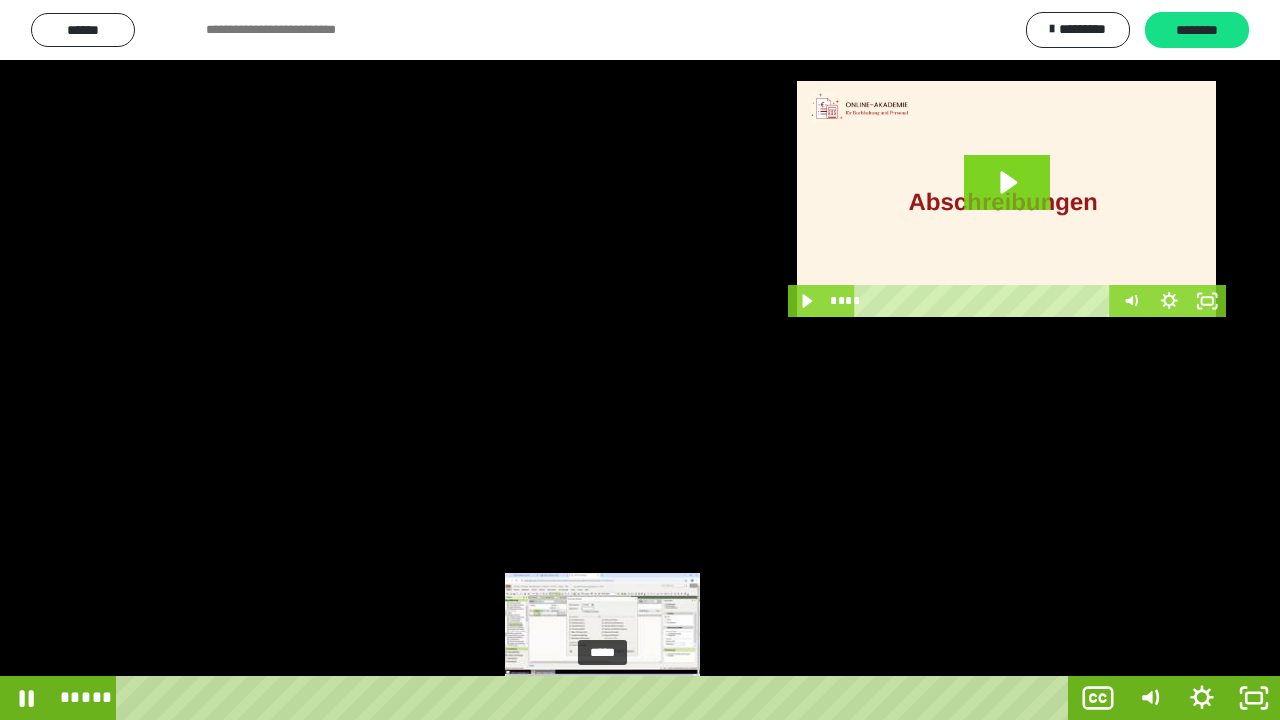 click at bounding box center (602, 698) 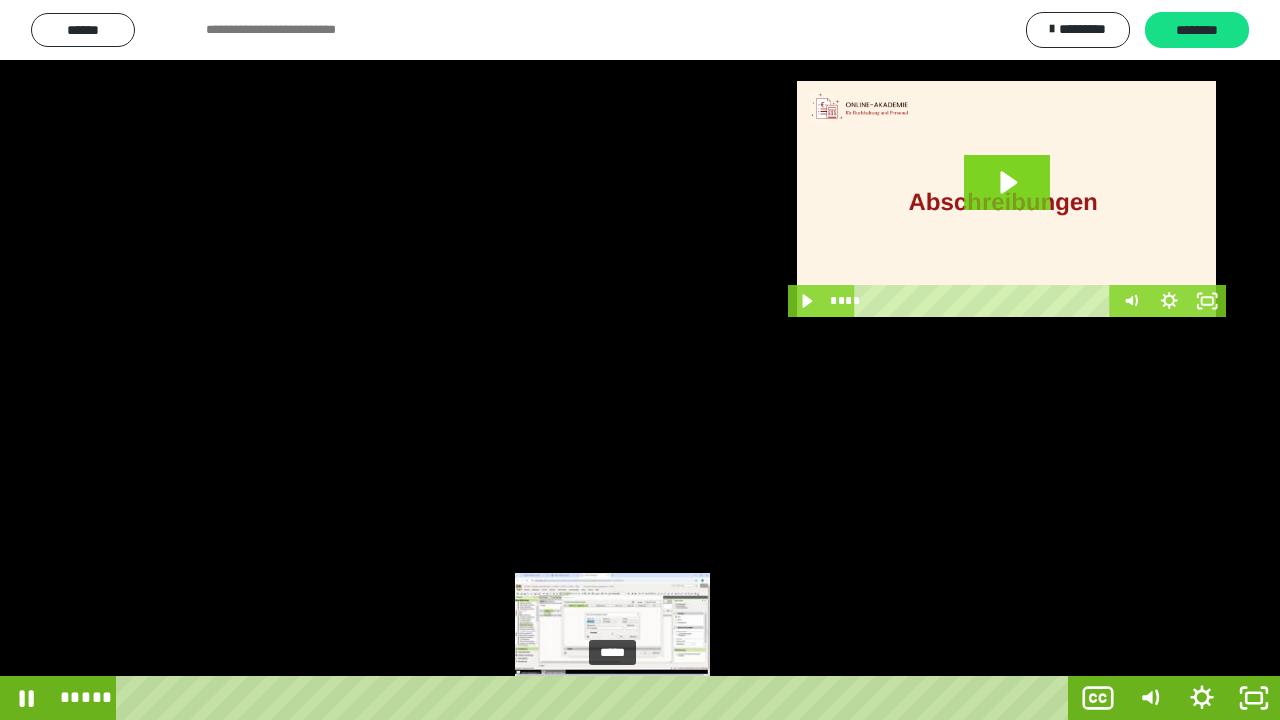 click at bounding box center [612, 698] 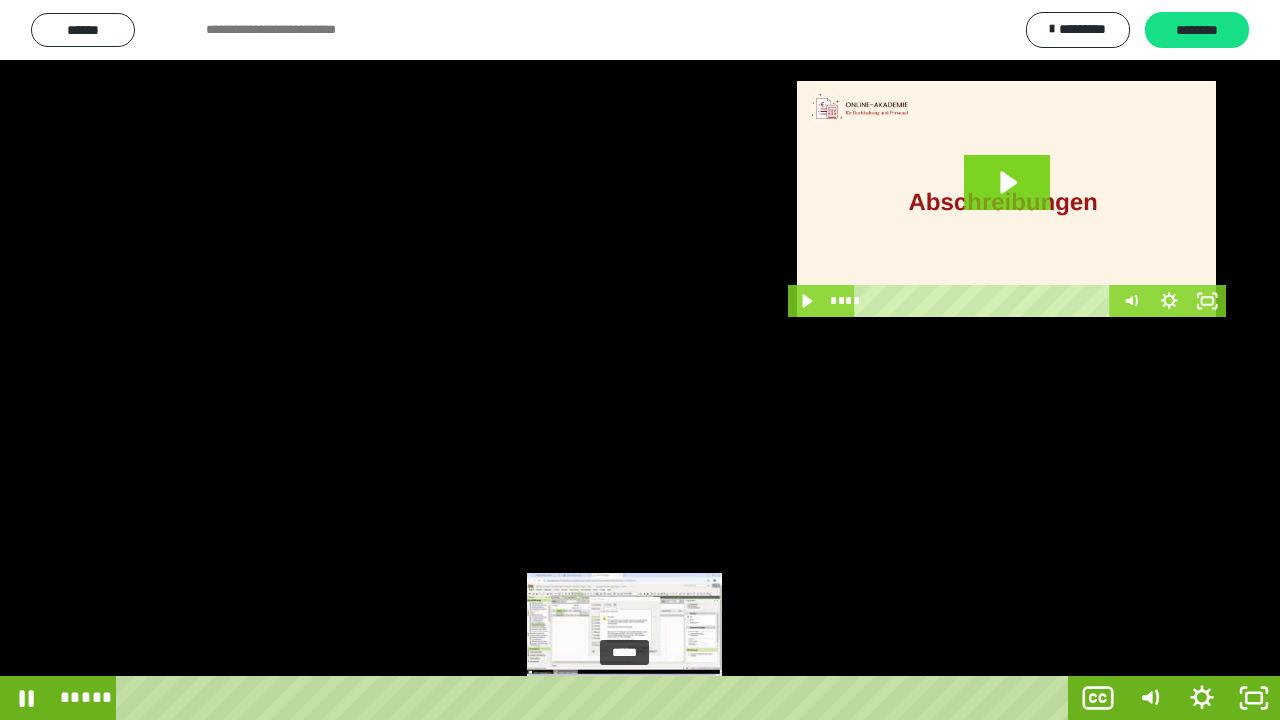 click at bounding box center [624, 698] 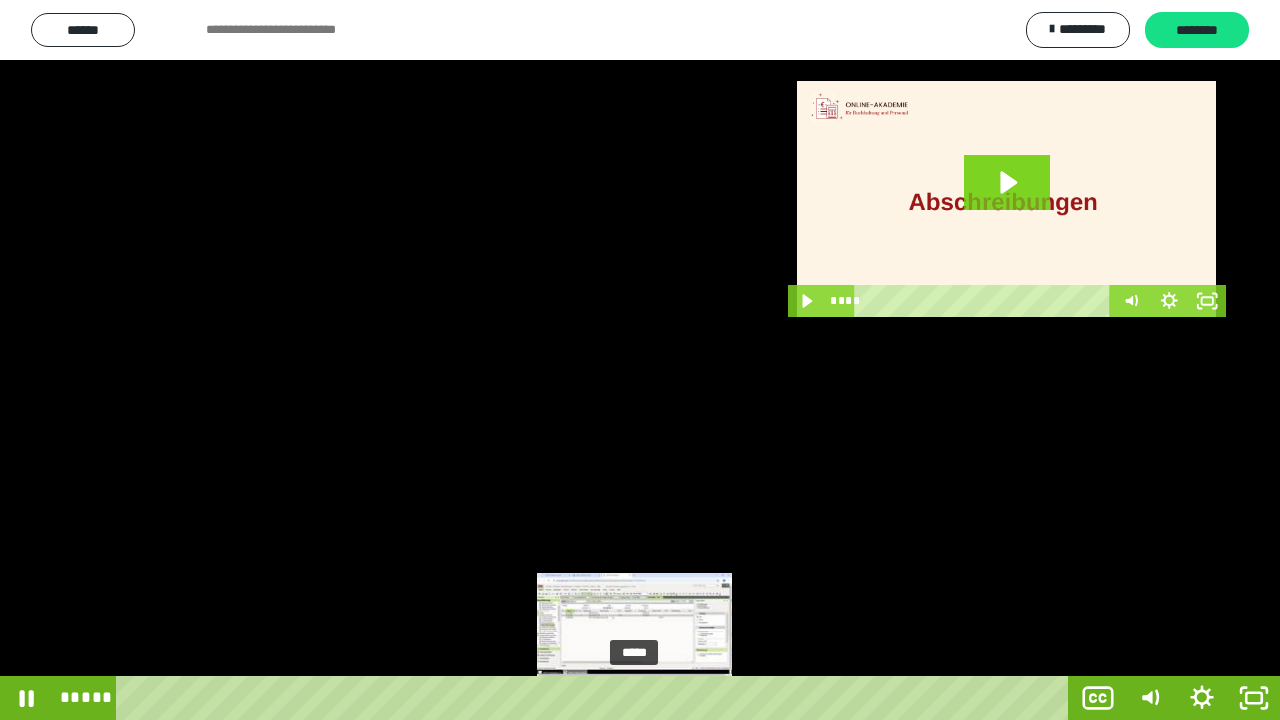 click on "*****" at bounding box center (596, 698) 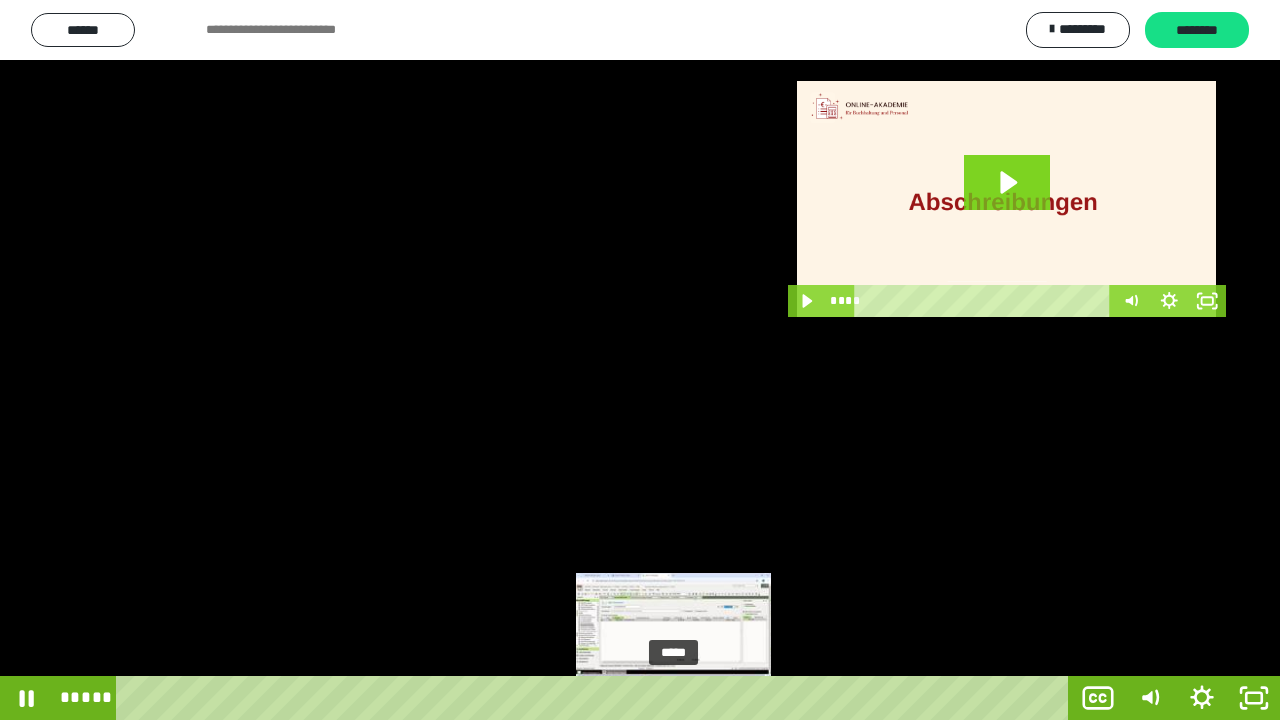 click at bounding box center [673, 698] 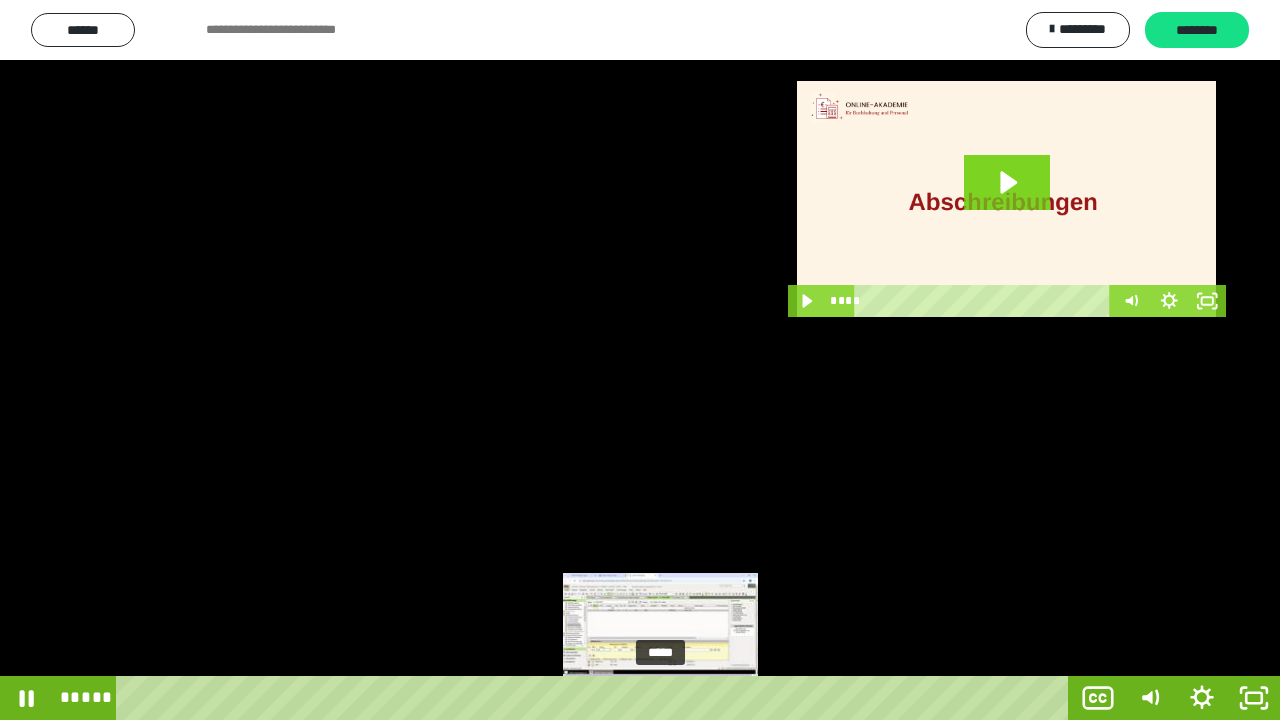 click on "*****" at bounding box center [596, 698] 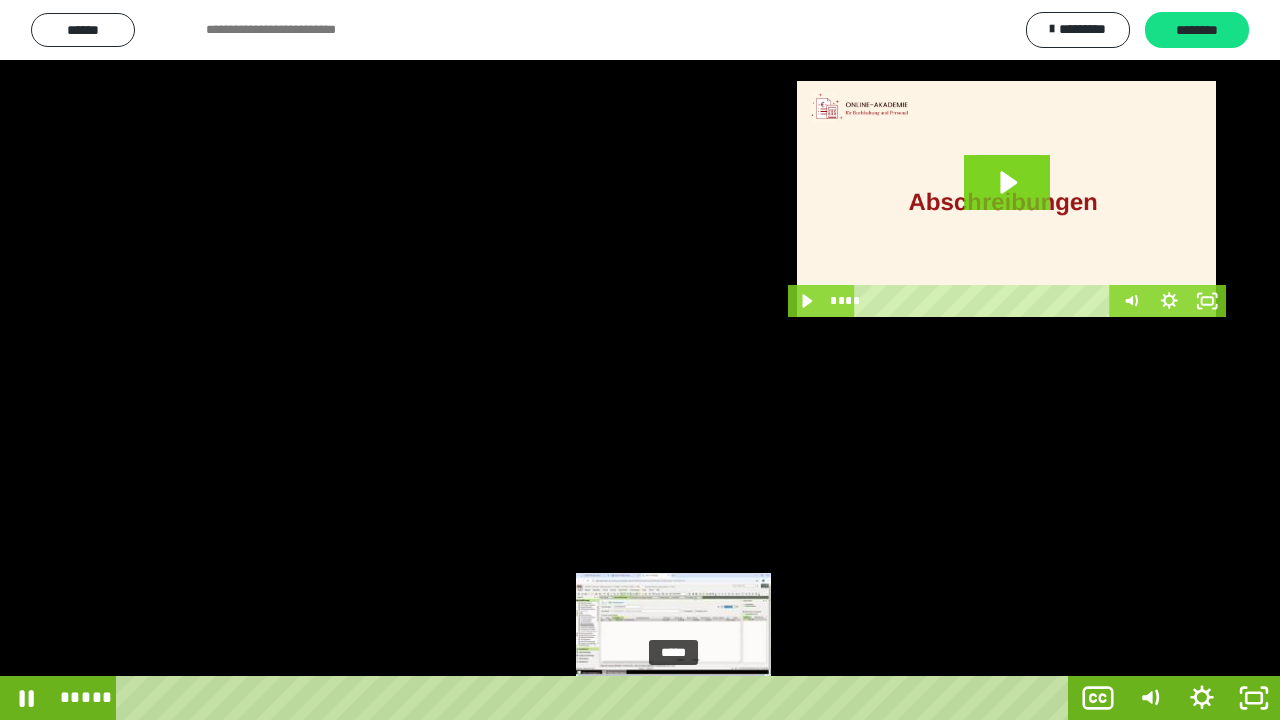 click at bounding box center (673, 698) 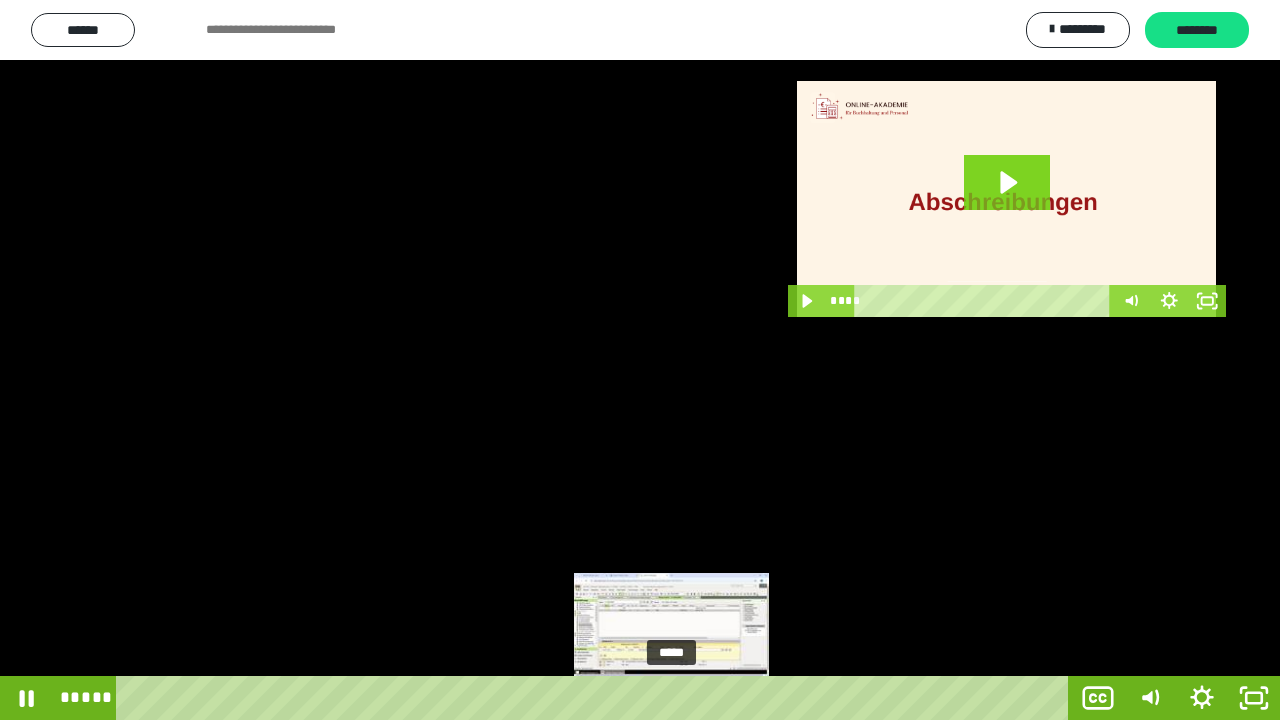 click on "*****" at bounding box center (596, 698) 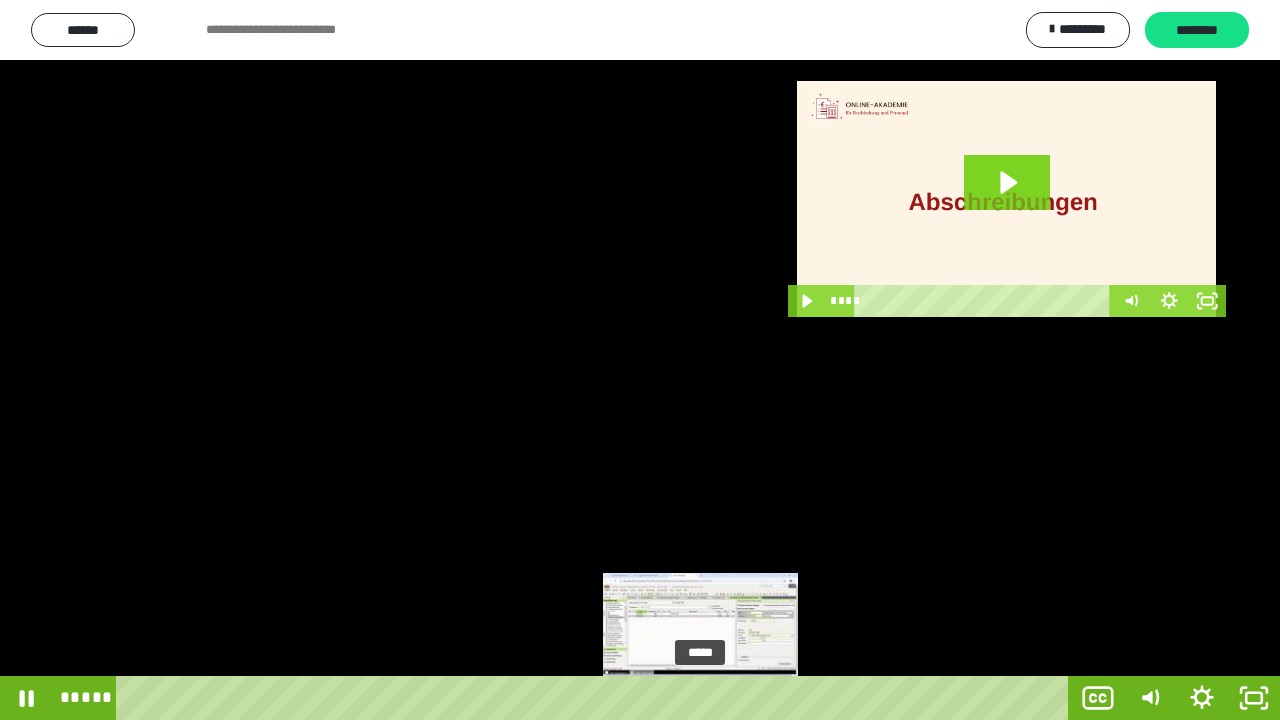 click at bounding box center [710, 698] 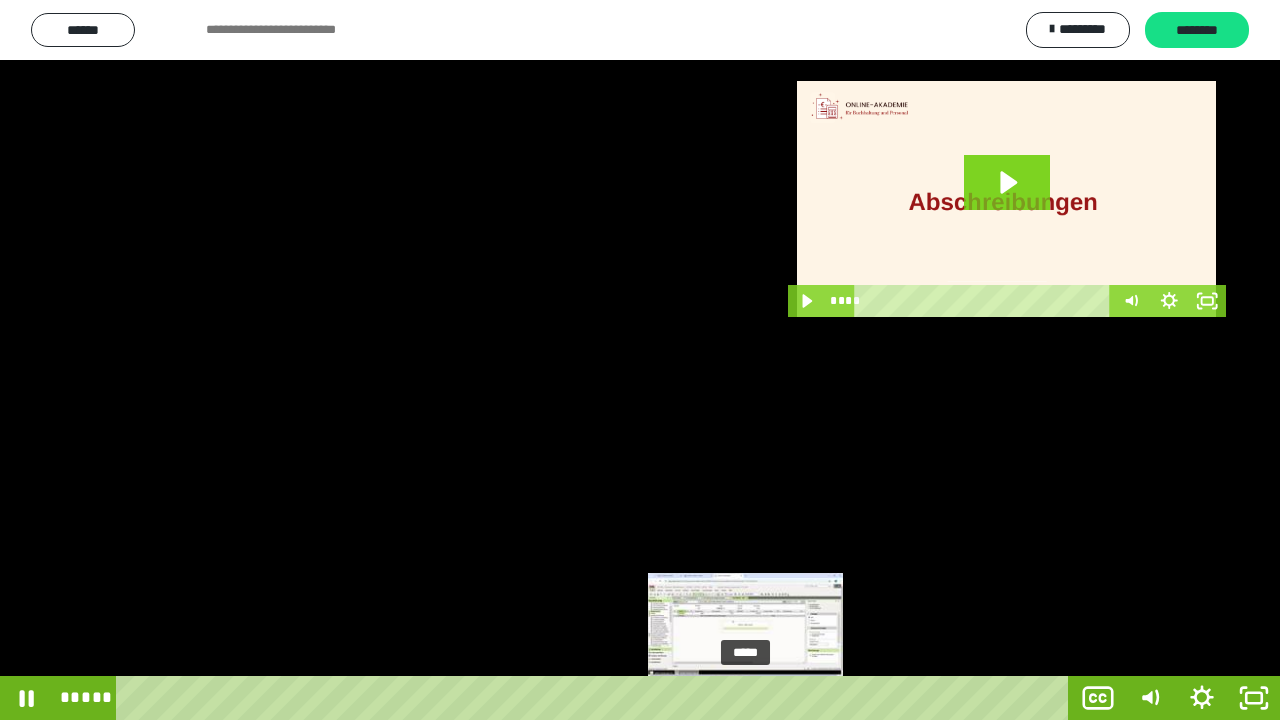 click at bounding box center [745, 698] 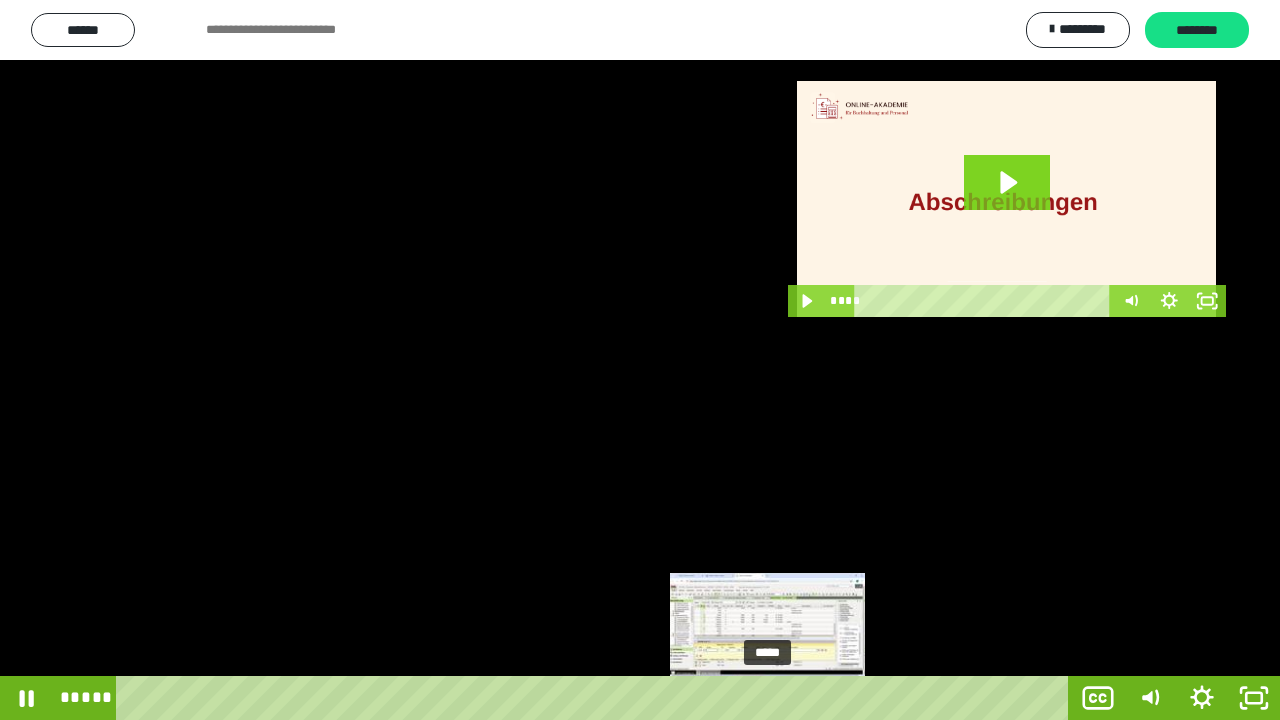 click on "*****" at bounding box center (596, 698) 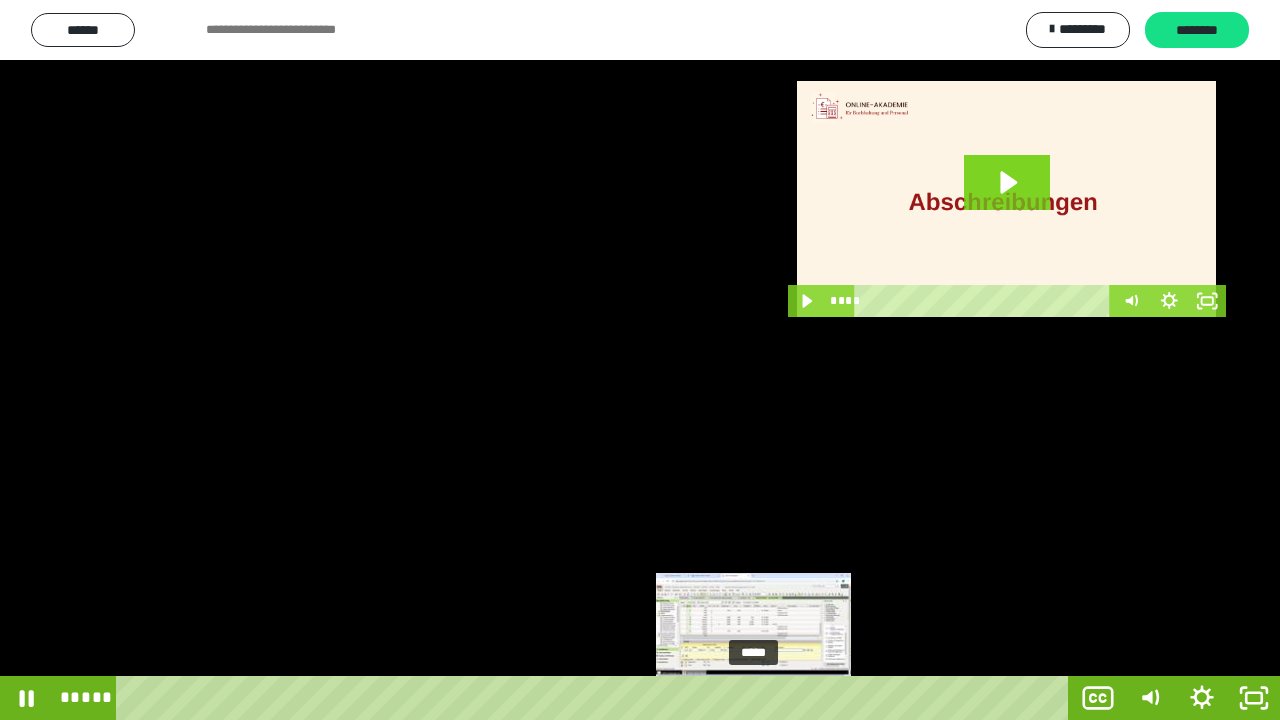 click on "*****" at bounding box center (596, 698) 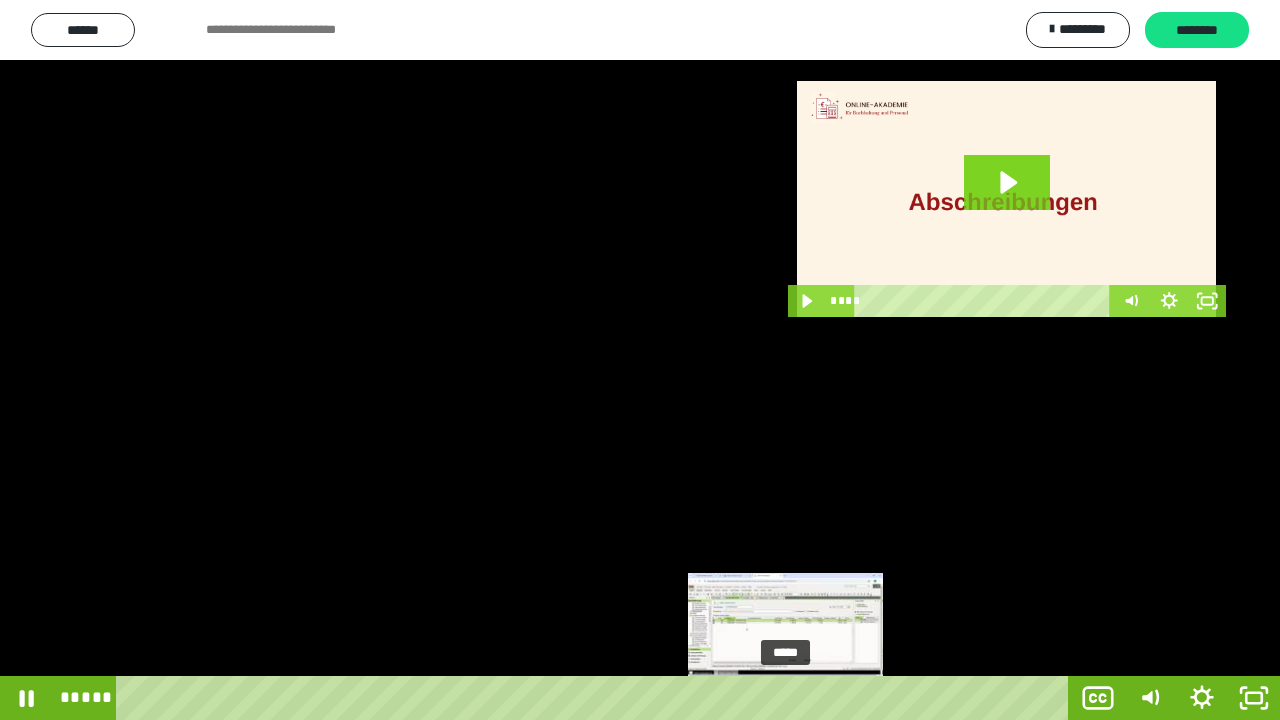 click at bounding box center (785, 698) 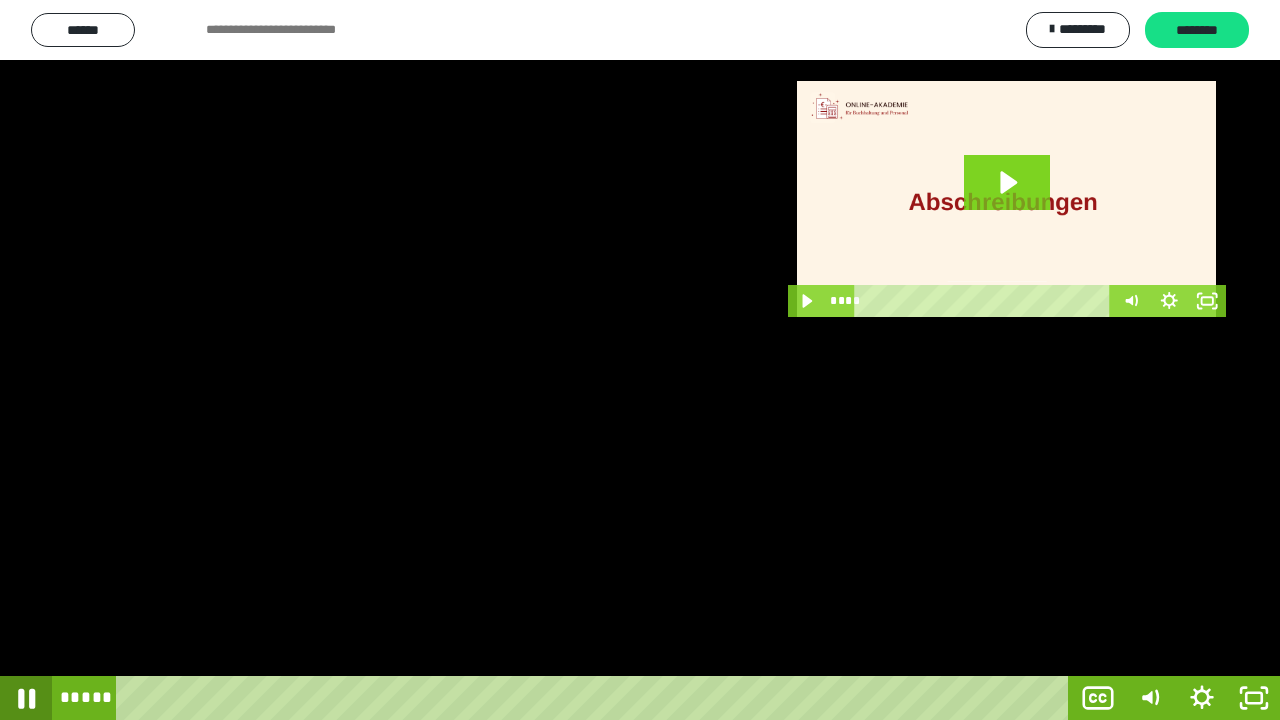 click 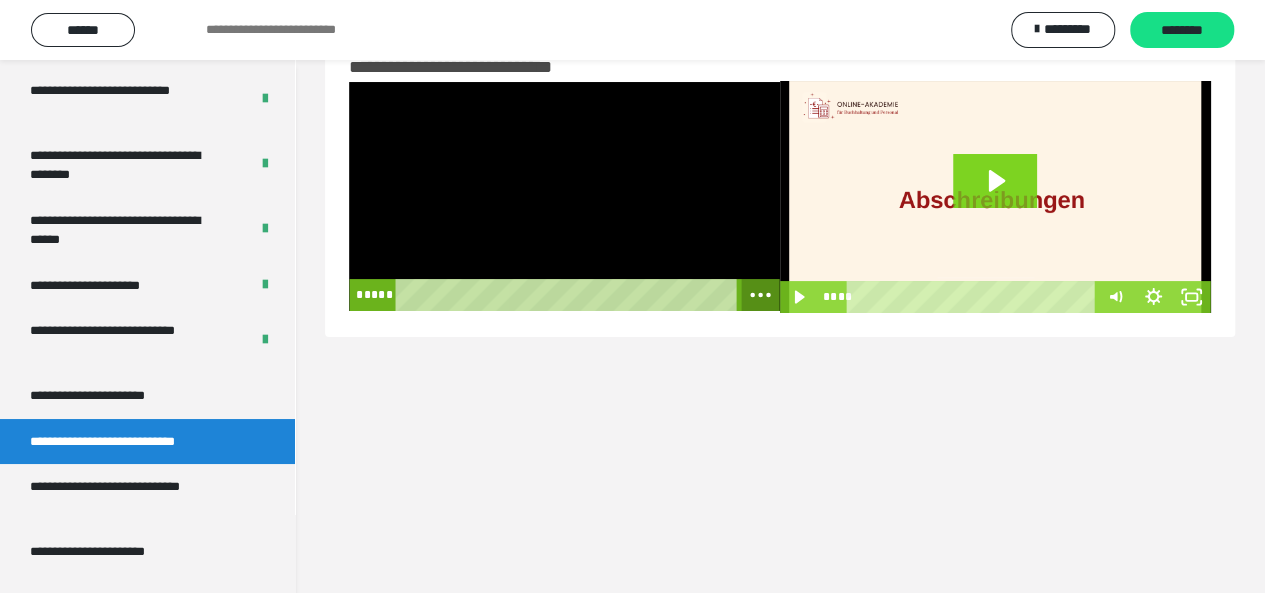 click 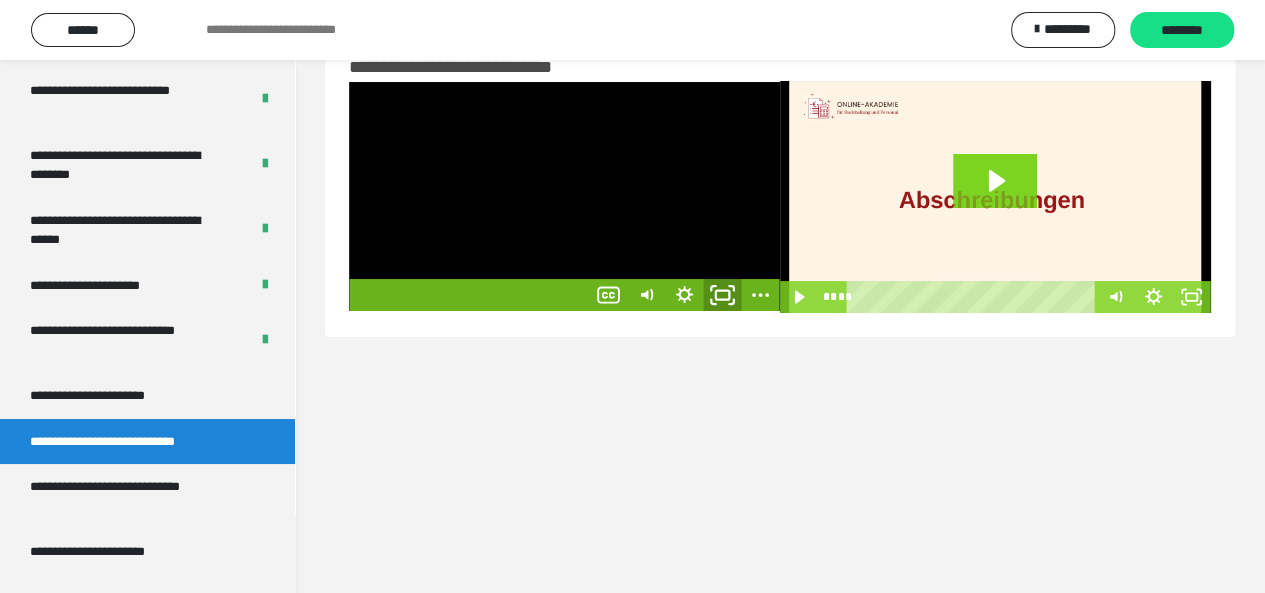 click 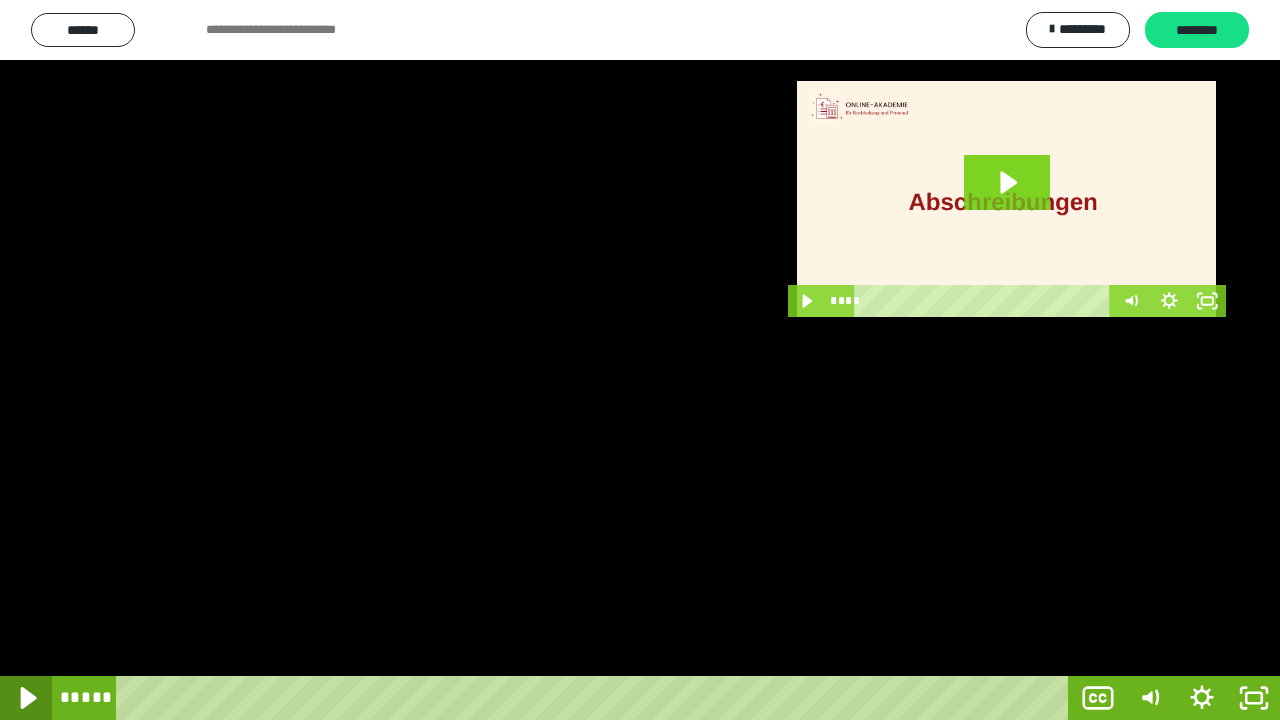 click 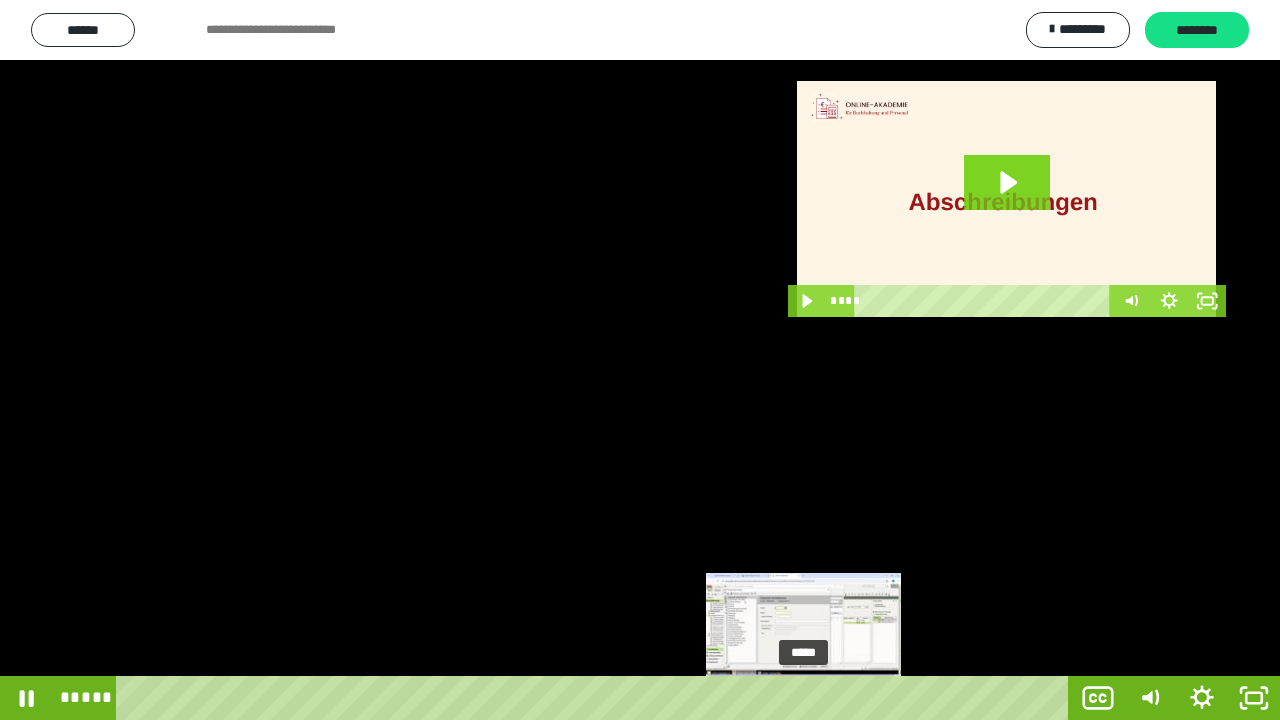 click at bounding box center [808, 698] 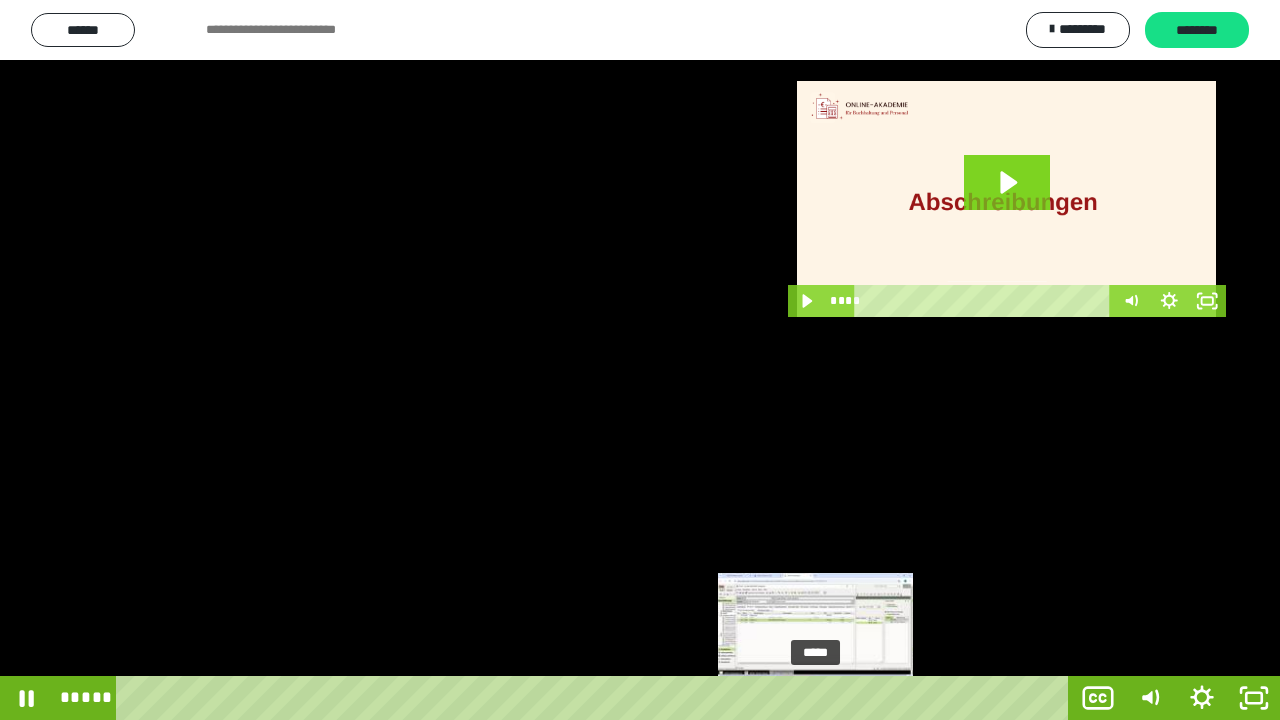 click on "*****" at bounding box center (596, 698) 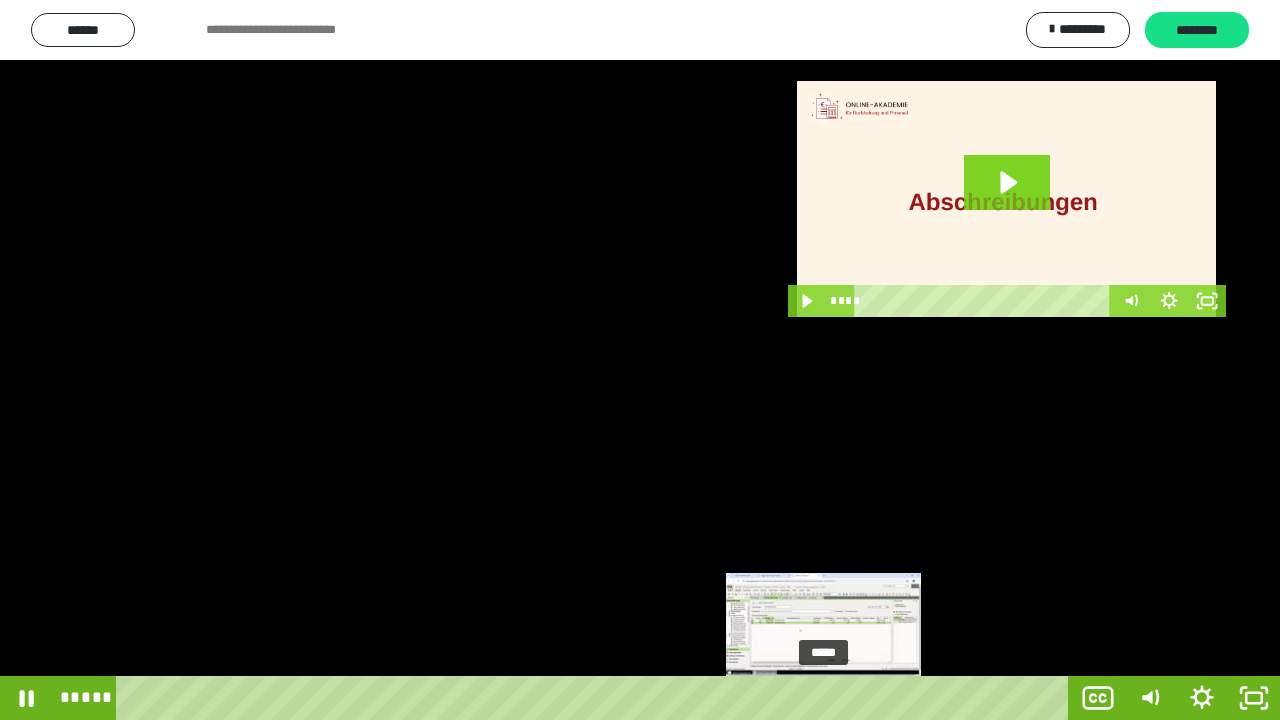 click on "*****" at bounding box center [596, 698] 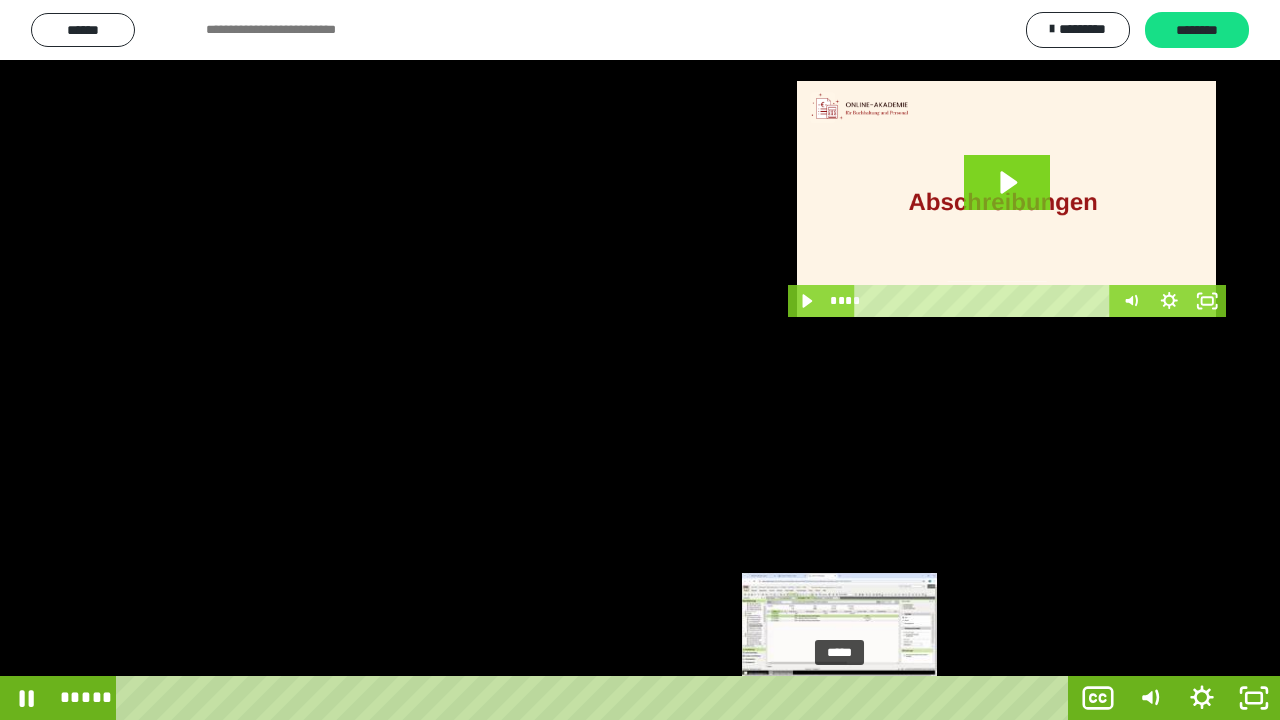 click at bounding box center [839, 698] 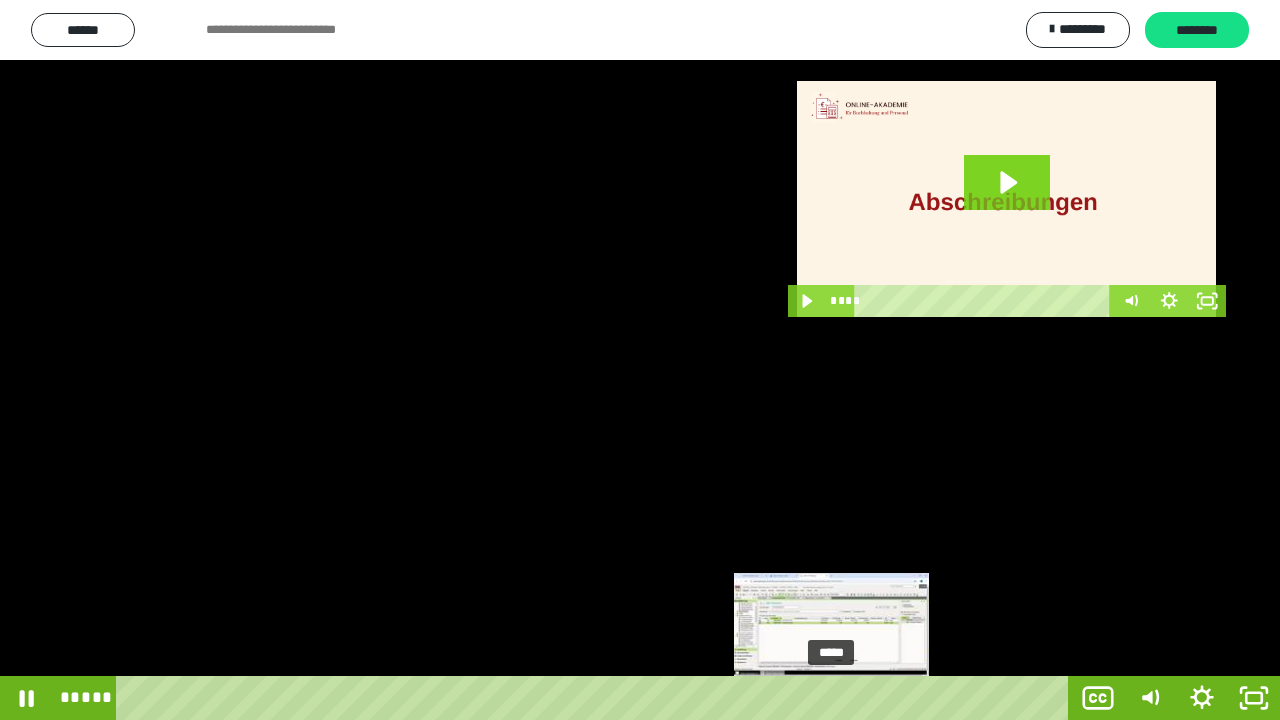 click on "*****" at bounding box center [596, 698] 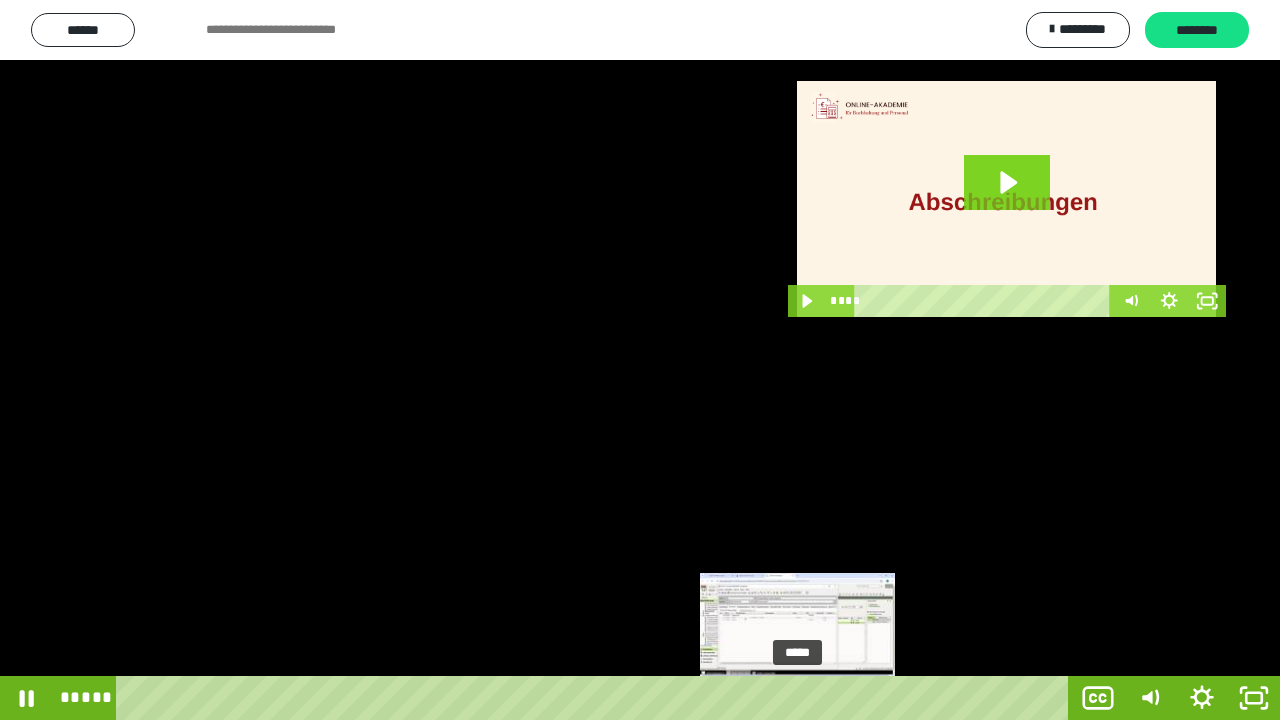 click on "*****" at bounding box center (596, 698) 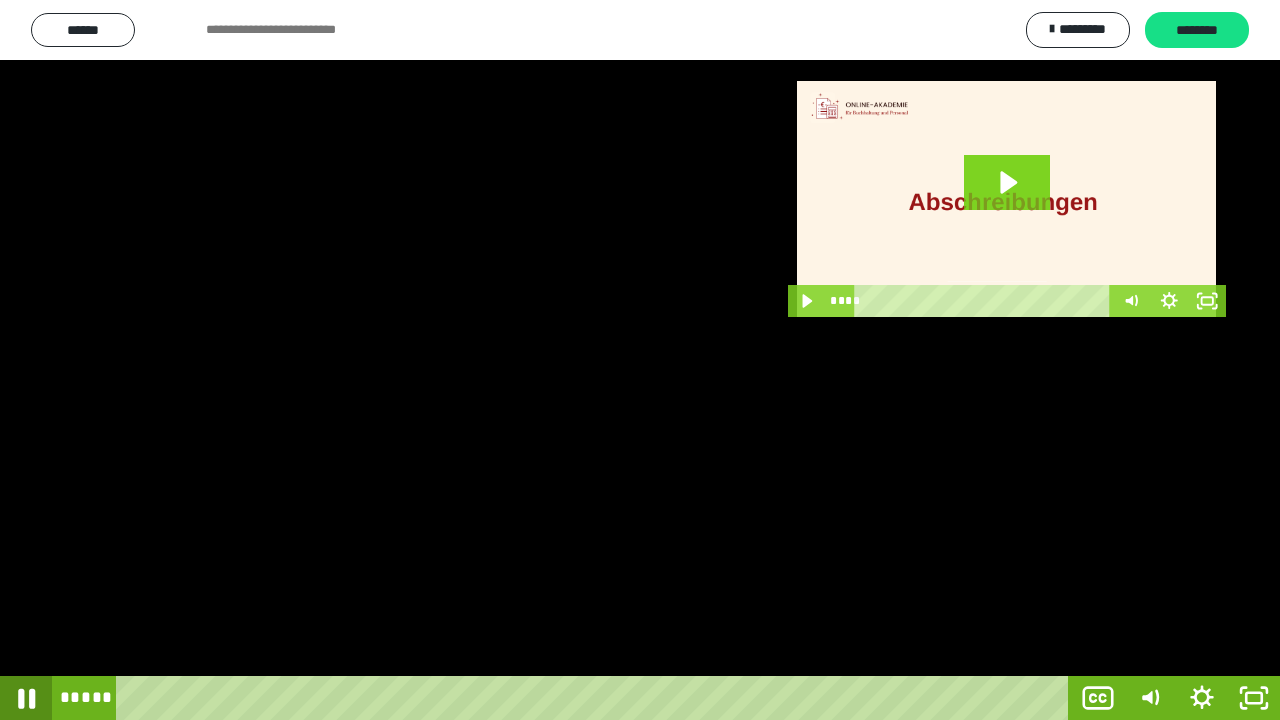 click 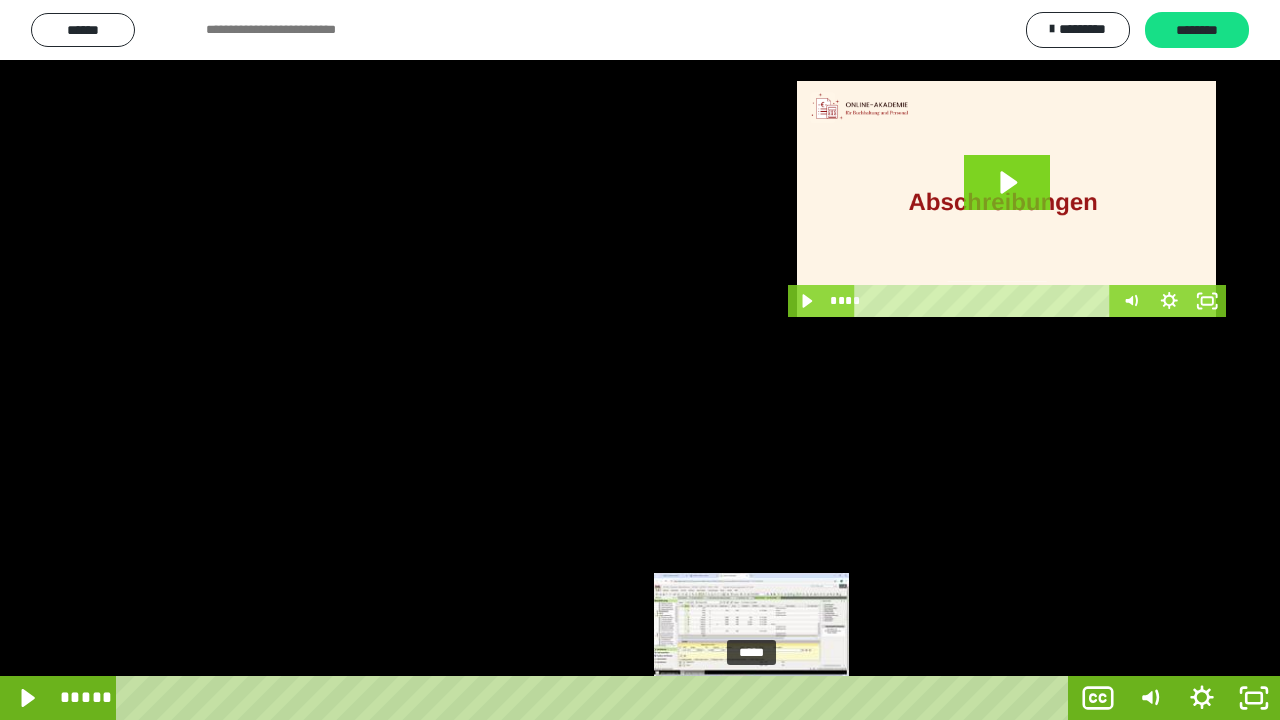 click on "*****" at bounding box center [596, 698] 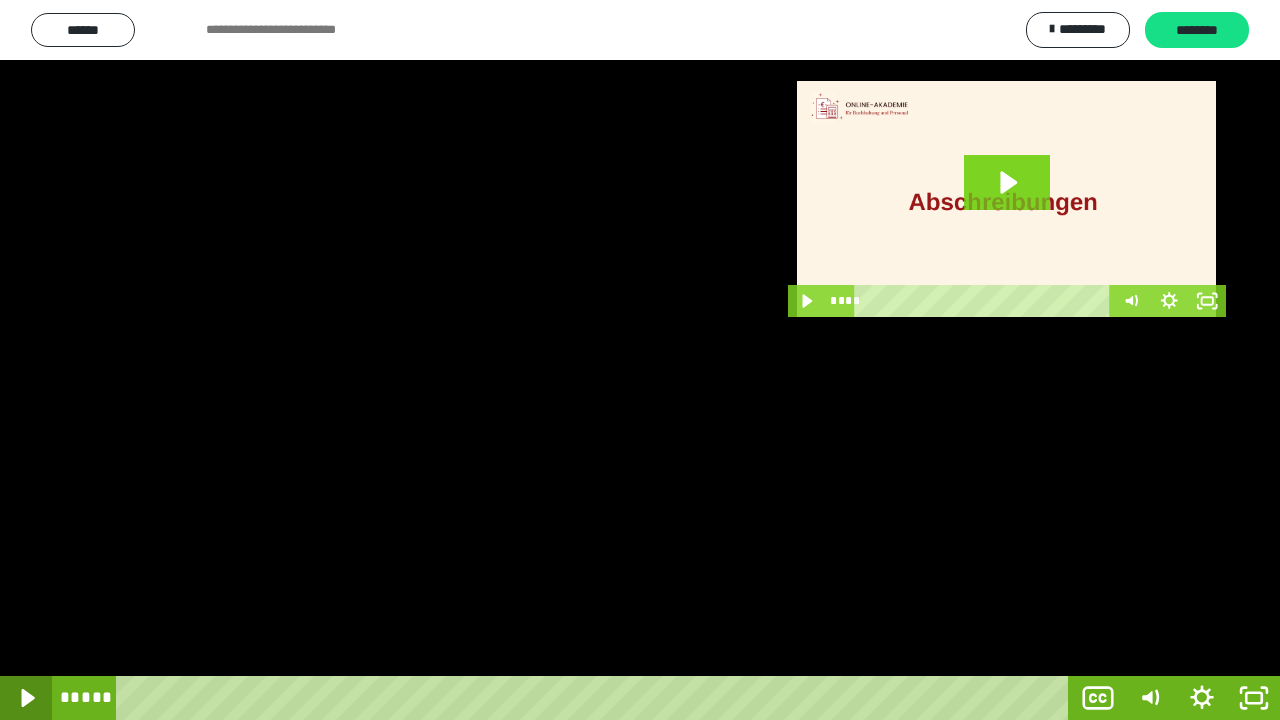 click 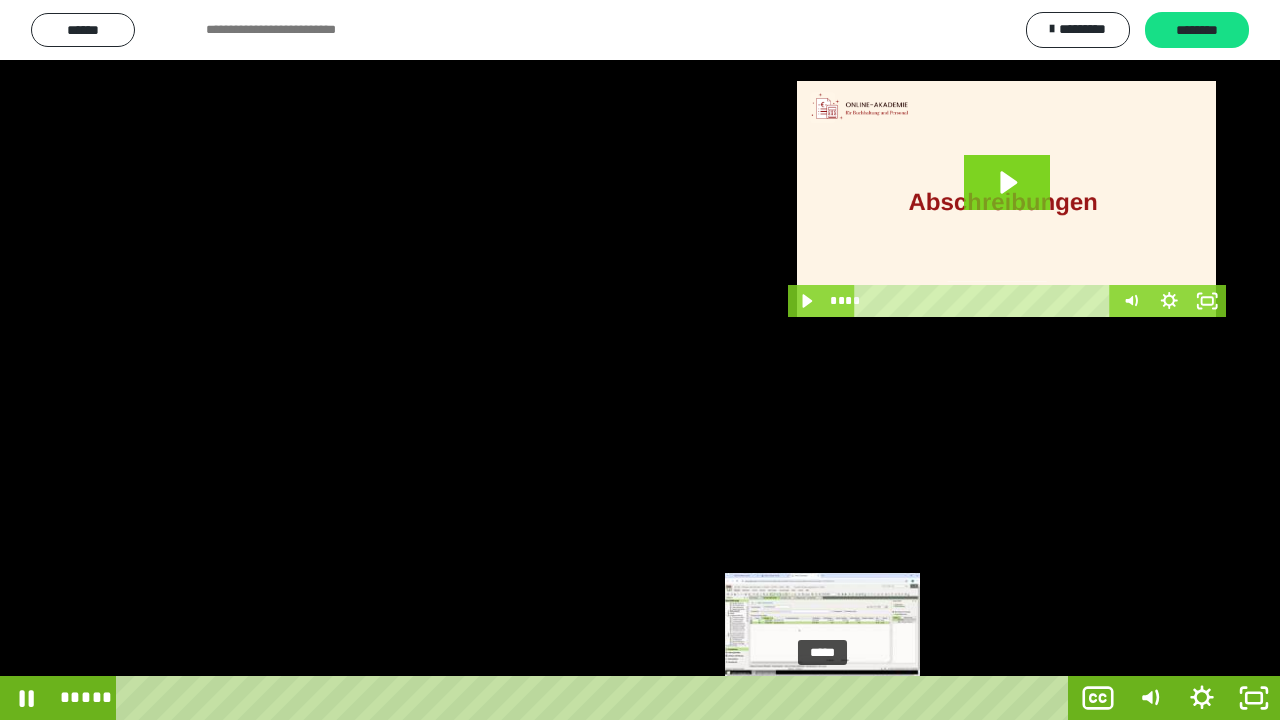 click on "*****" at bounding box center (596, 698) 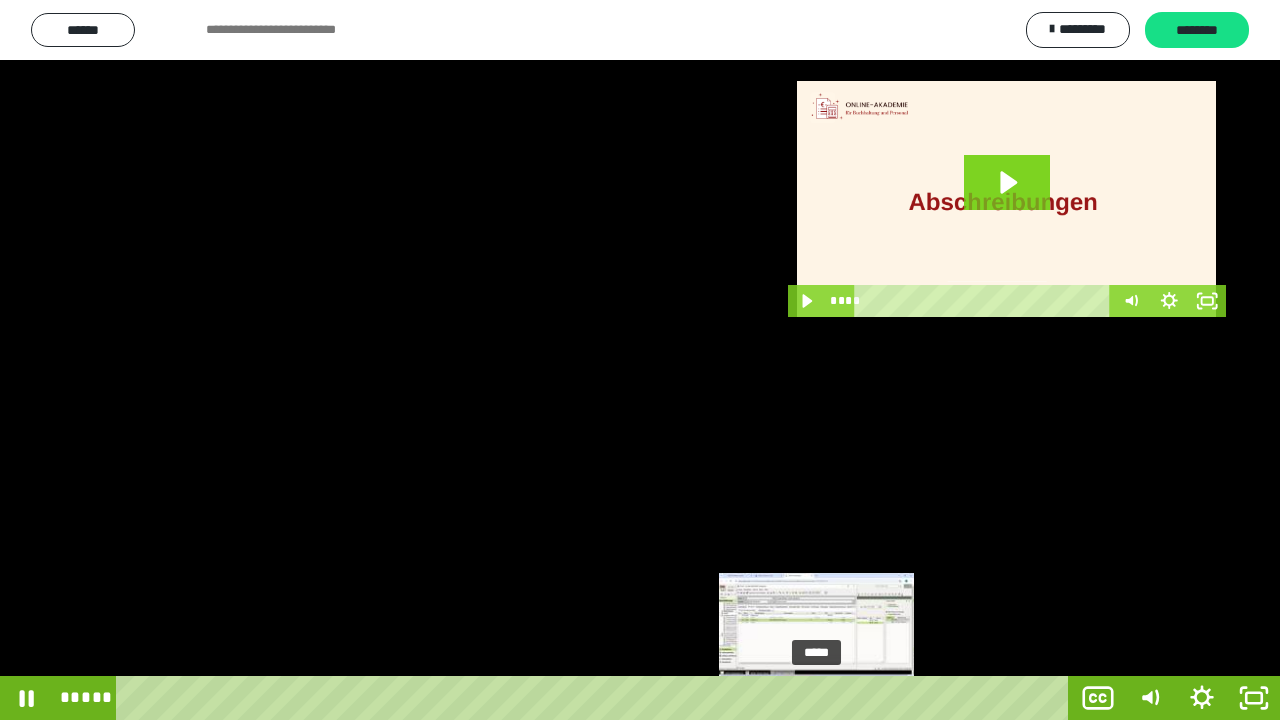 click at bounding box center [816, 698] 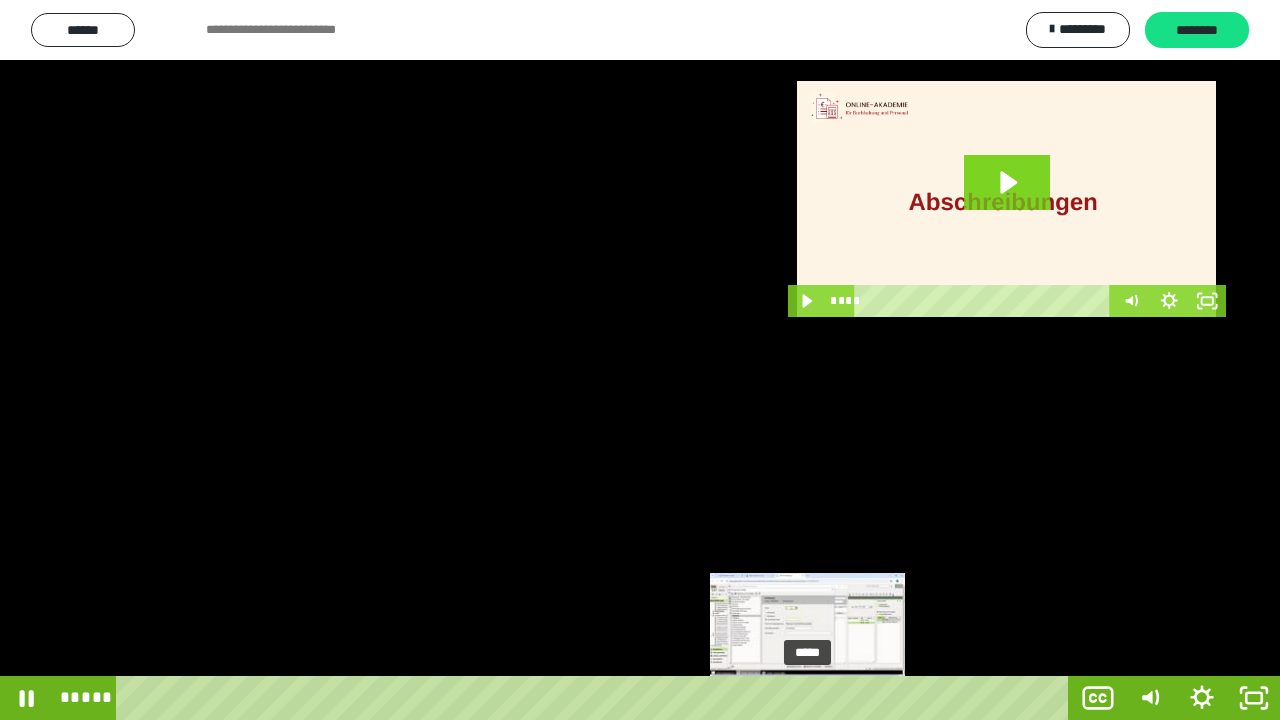 click on "*****" at bounding box center [596, 698] 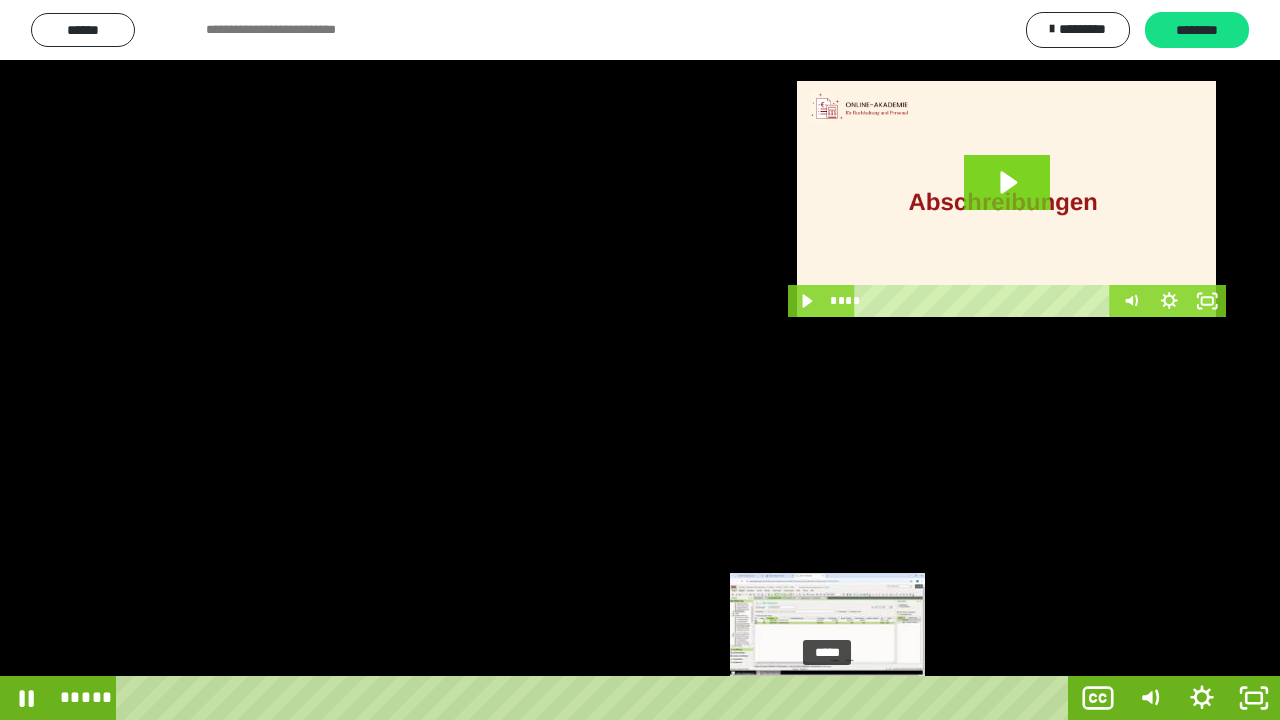click at bounding box center (827, 698) 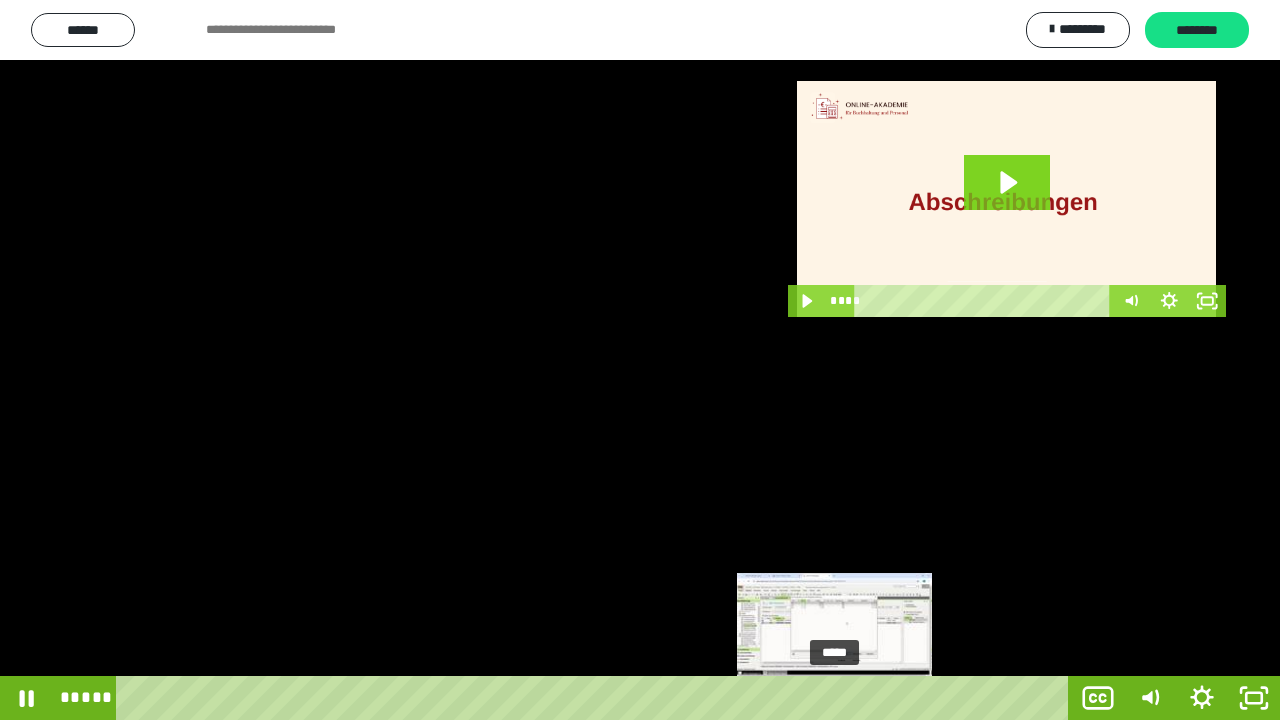click at bounding box center [834, 698] 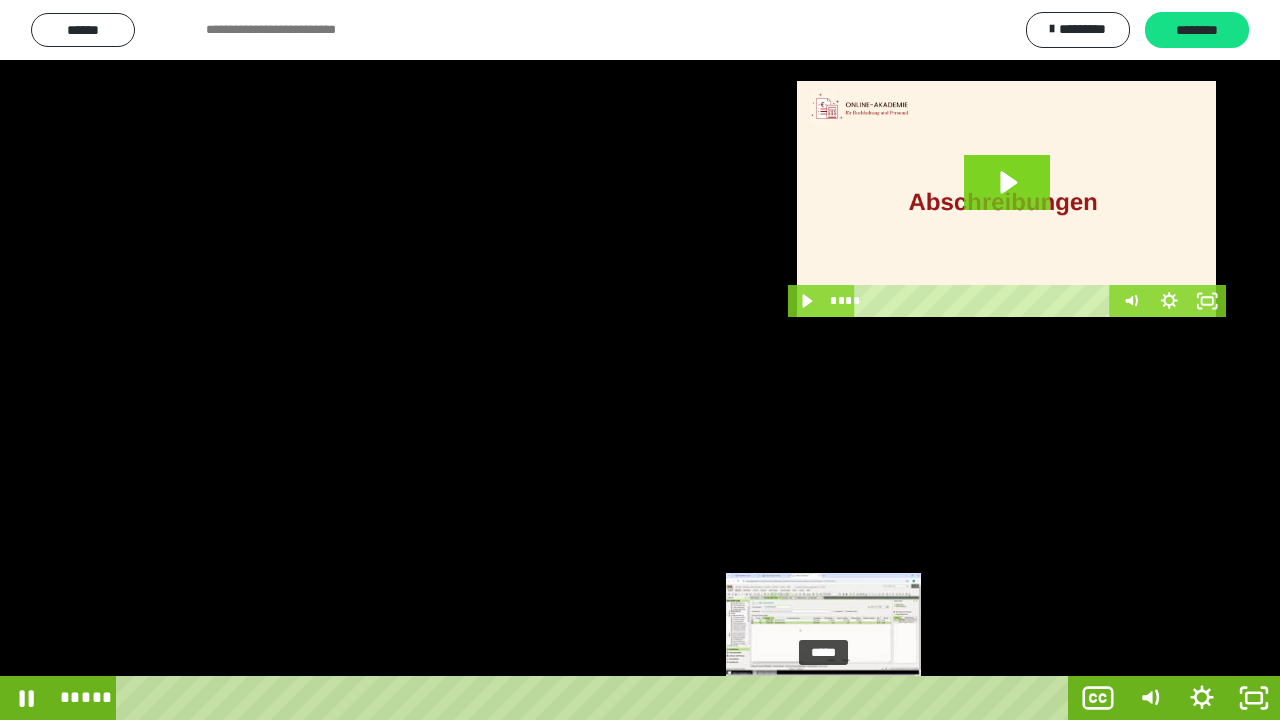 click on "*****" at bounding box center [596, 698] 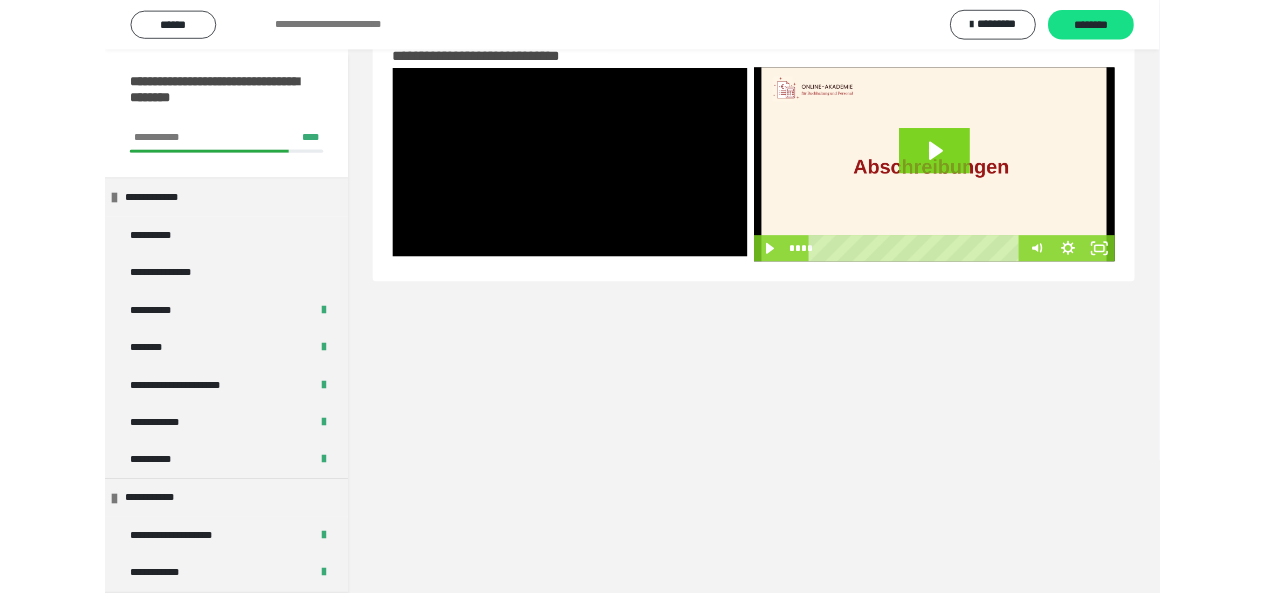 scroll, scrollTop: 0, scrollLeft: 0, axis: both 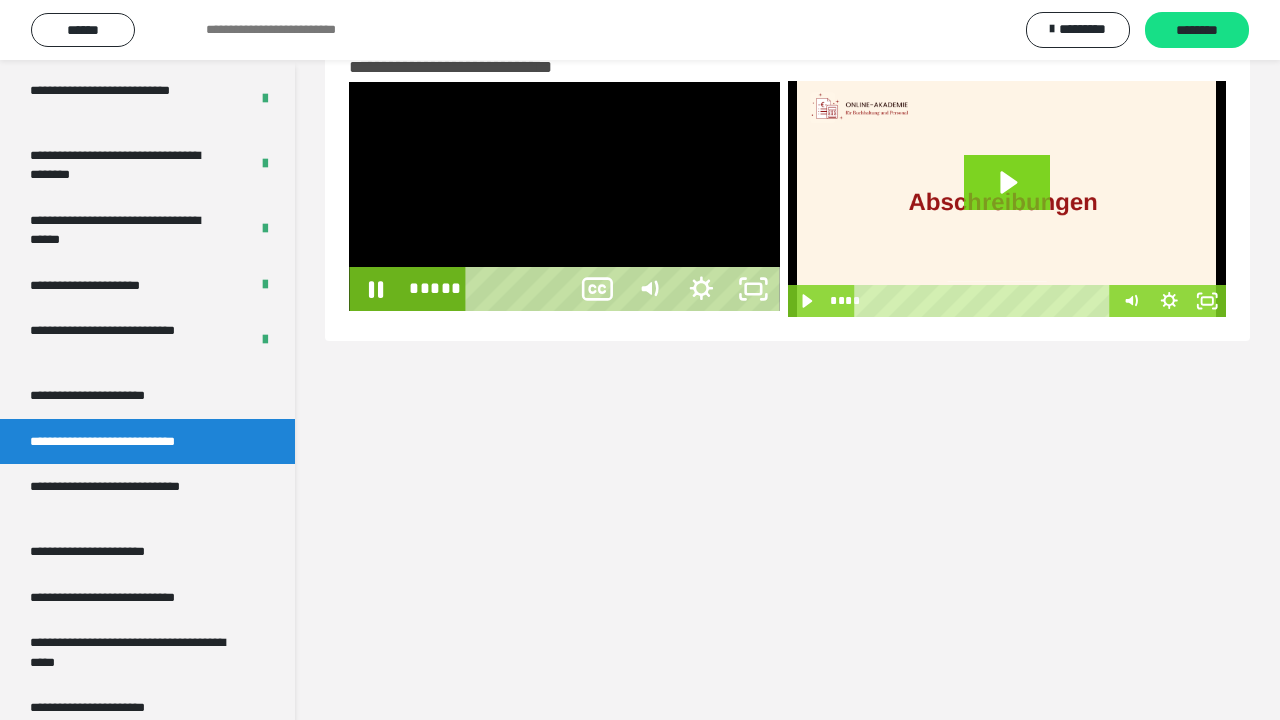 click on "*****" at bounding box center [520, 289] 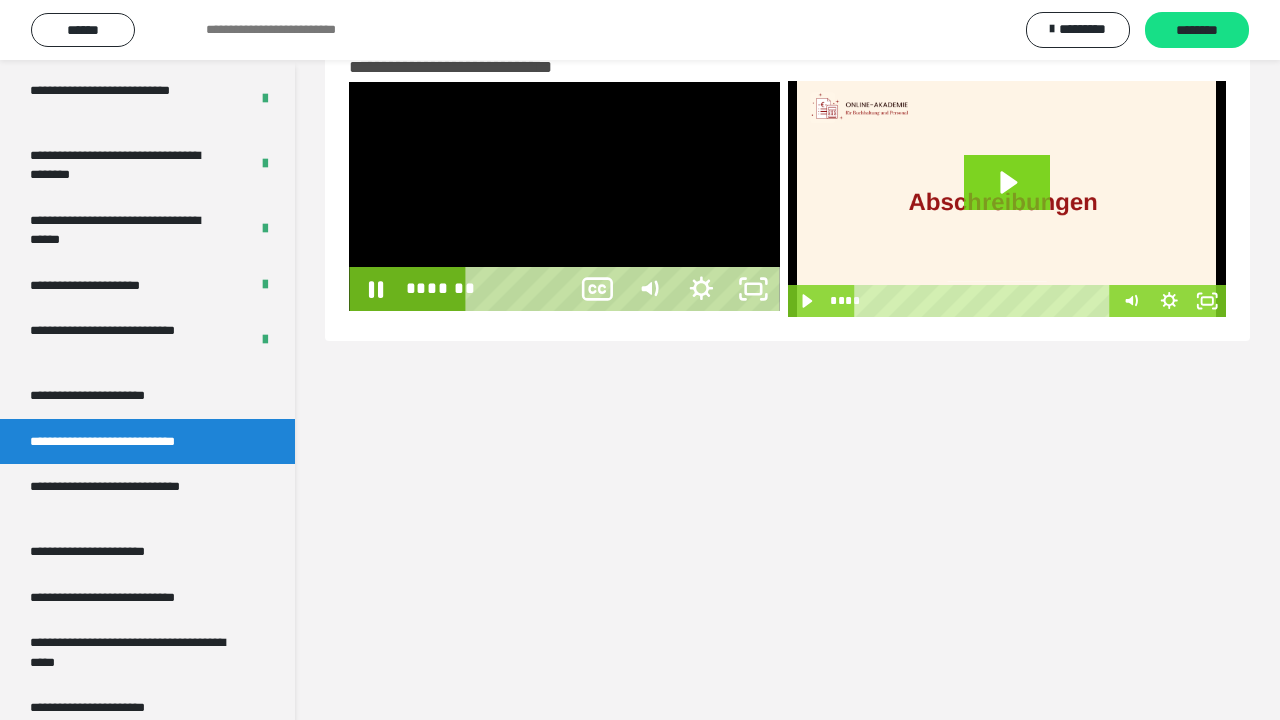 click on "*******" at bounding box center (520, 289) 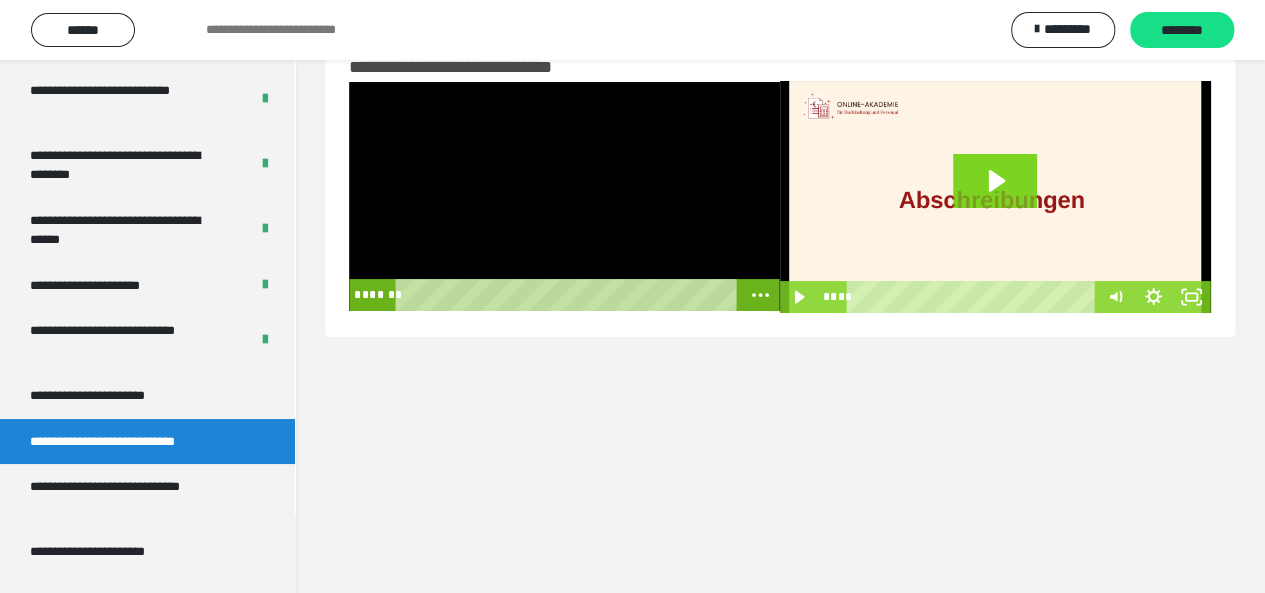 click at bounding box center (564, 196) 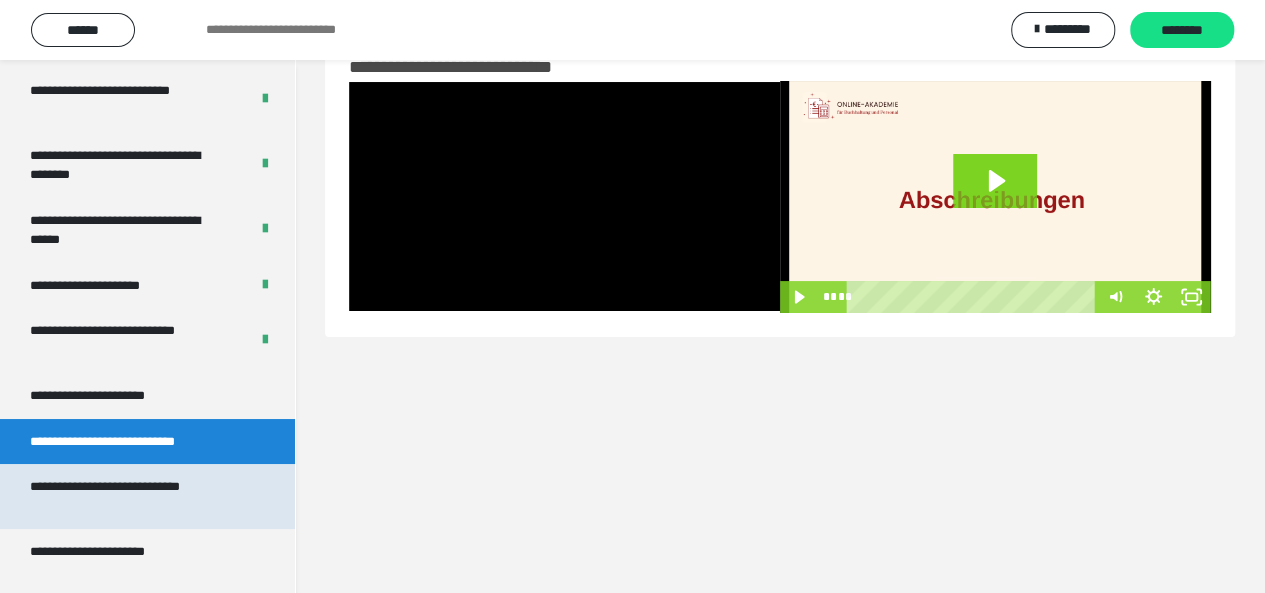 click on "**********" at bounding box center [132, 496] 